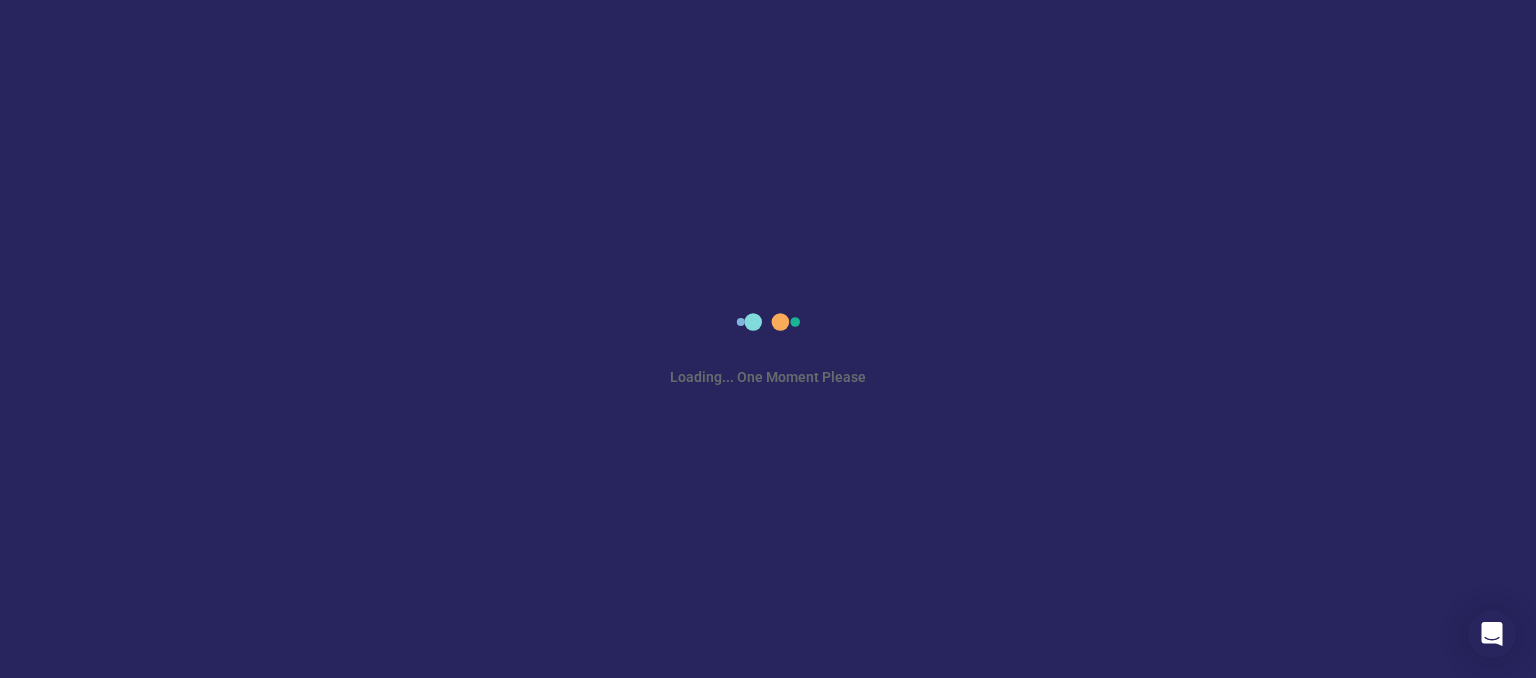 scroll, scrollTop: 0, scrollLeft: 0, axis: both 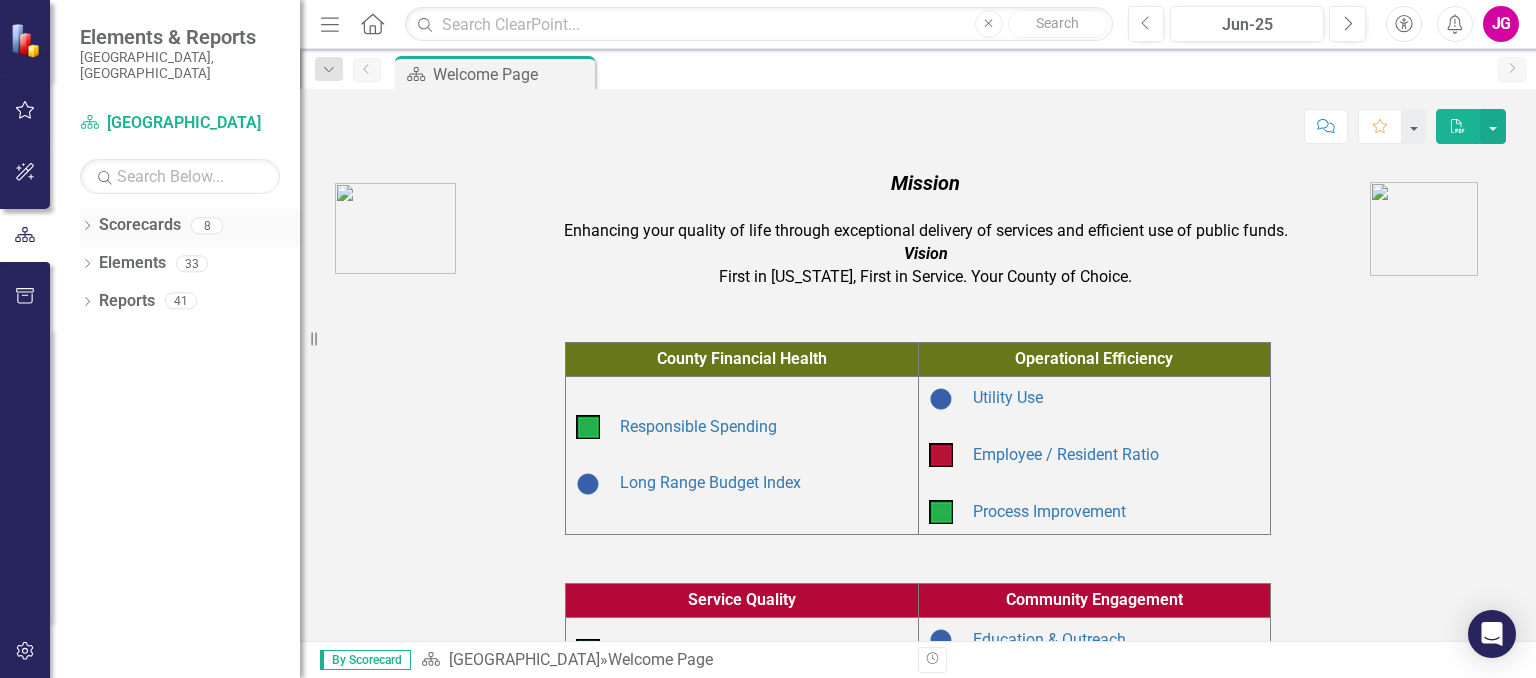 click on "8" at bounding box center [207, 225] 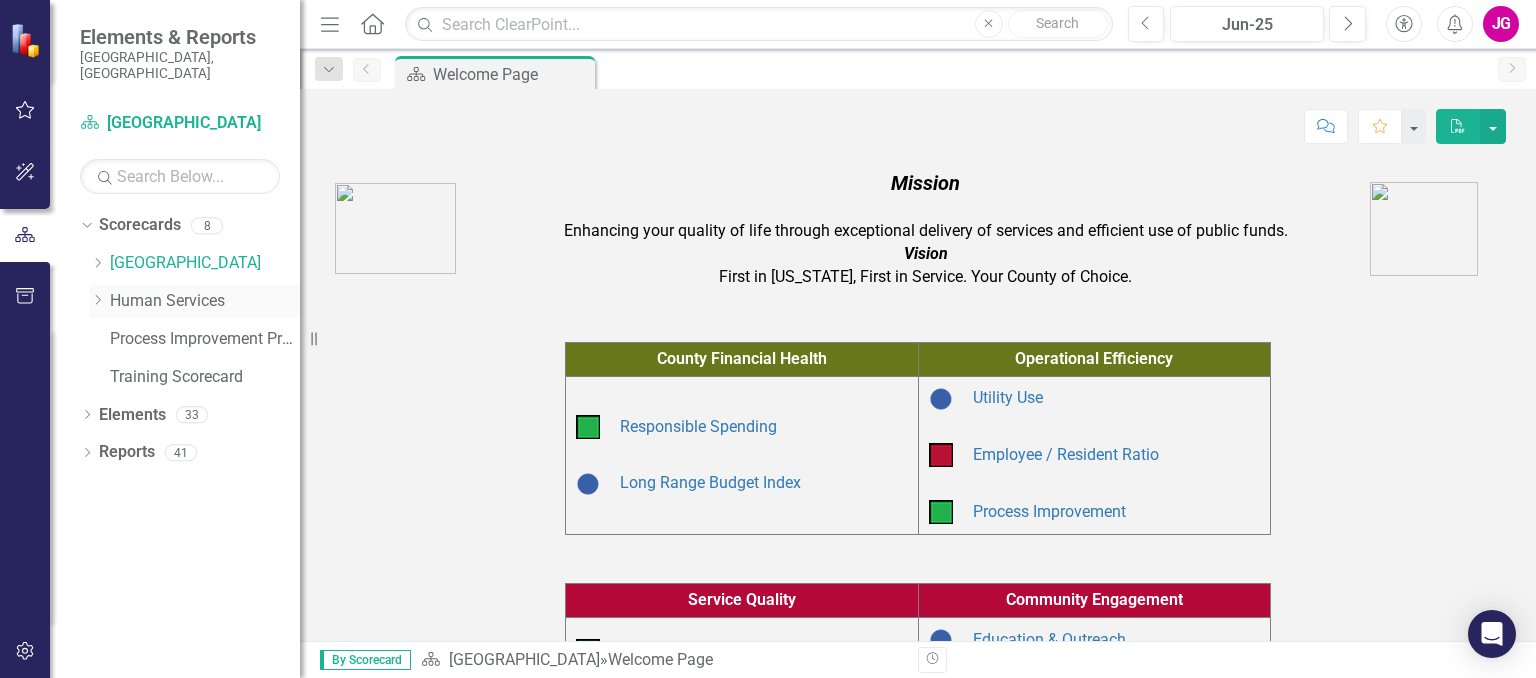 click on "Dropdown" 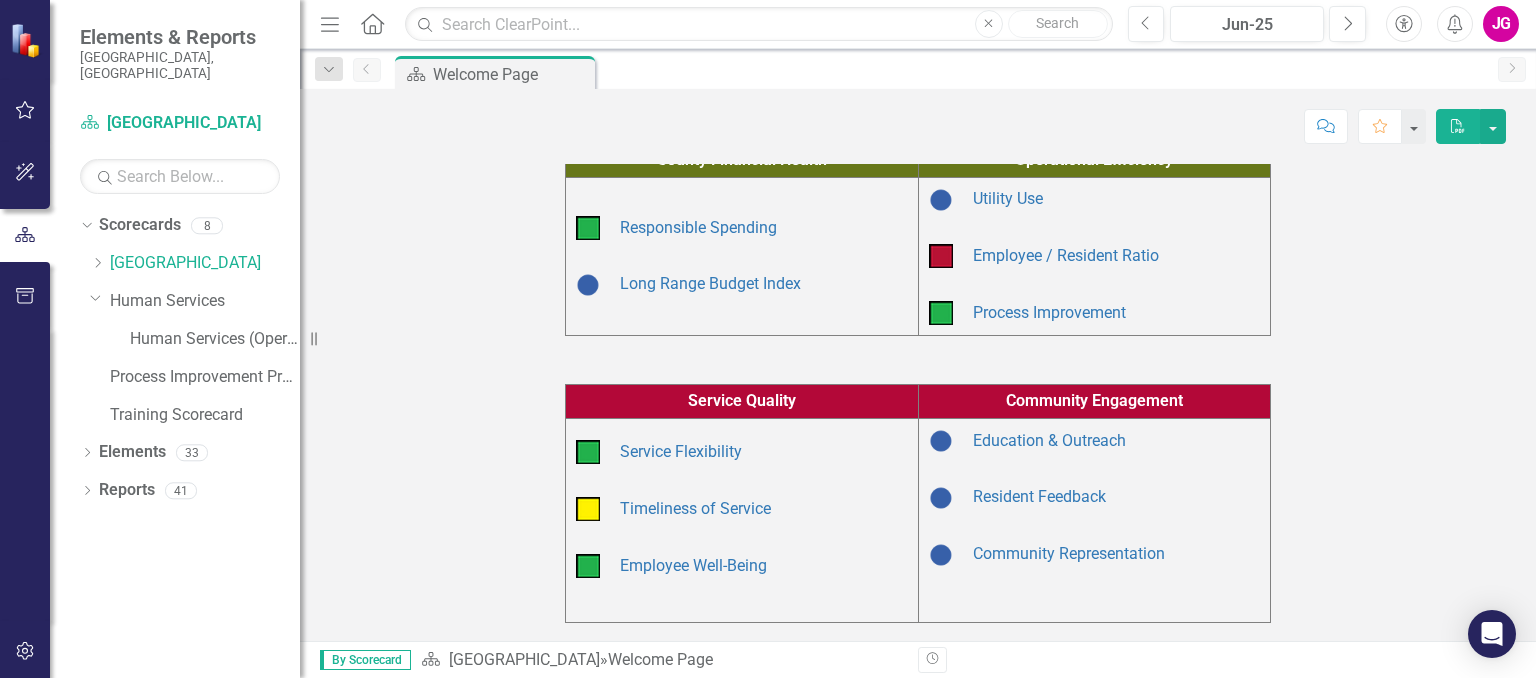 scroll, scrollTop: 200, scrollLeft: 0, axis: vertical 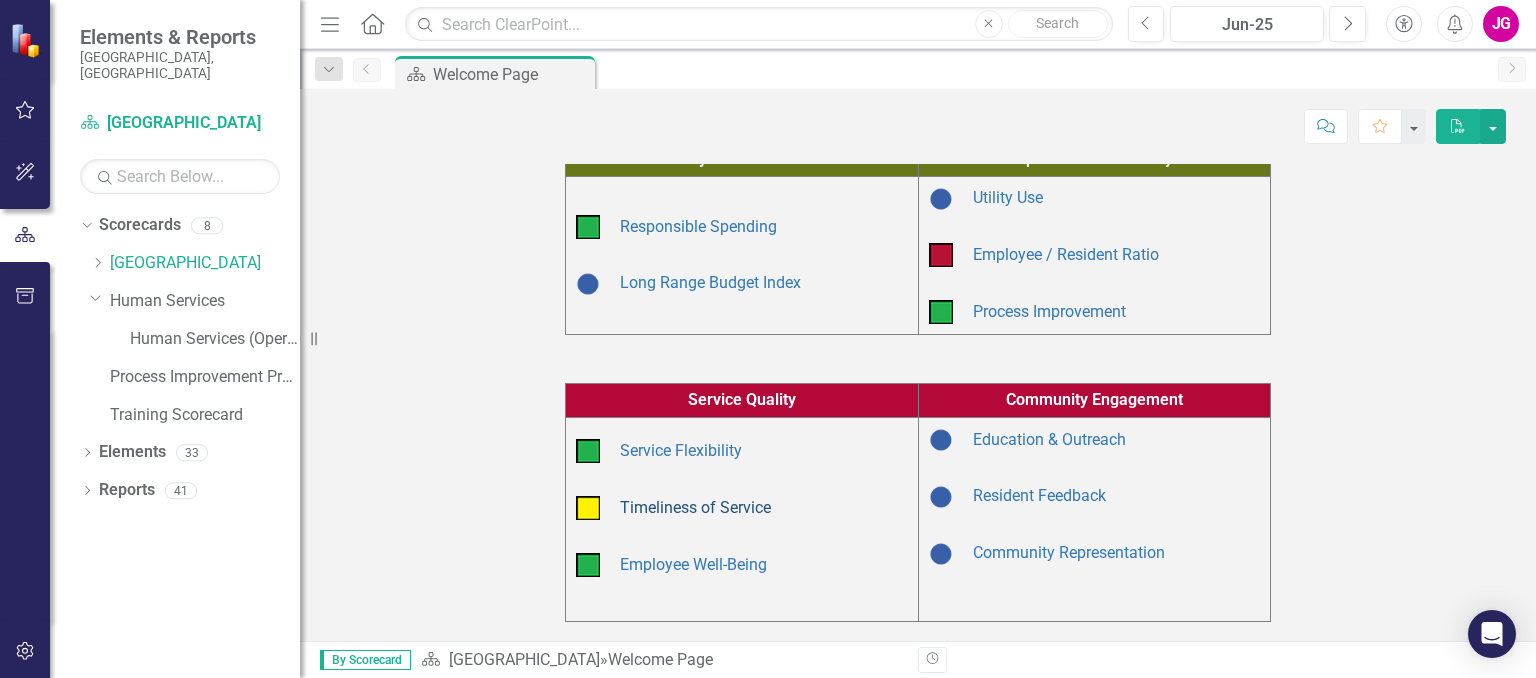 click on "Timeliness of Service" at bounding box center (695, 507) 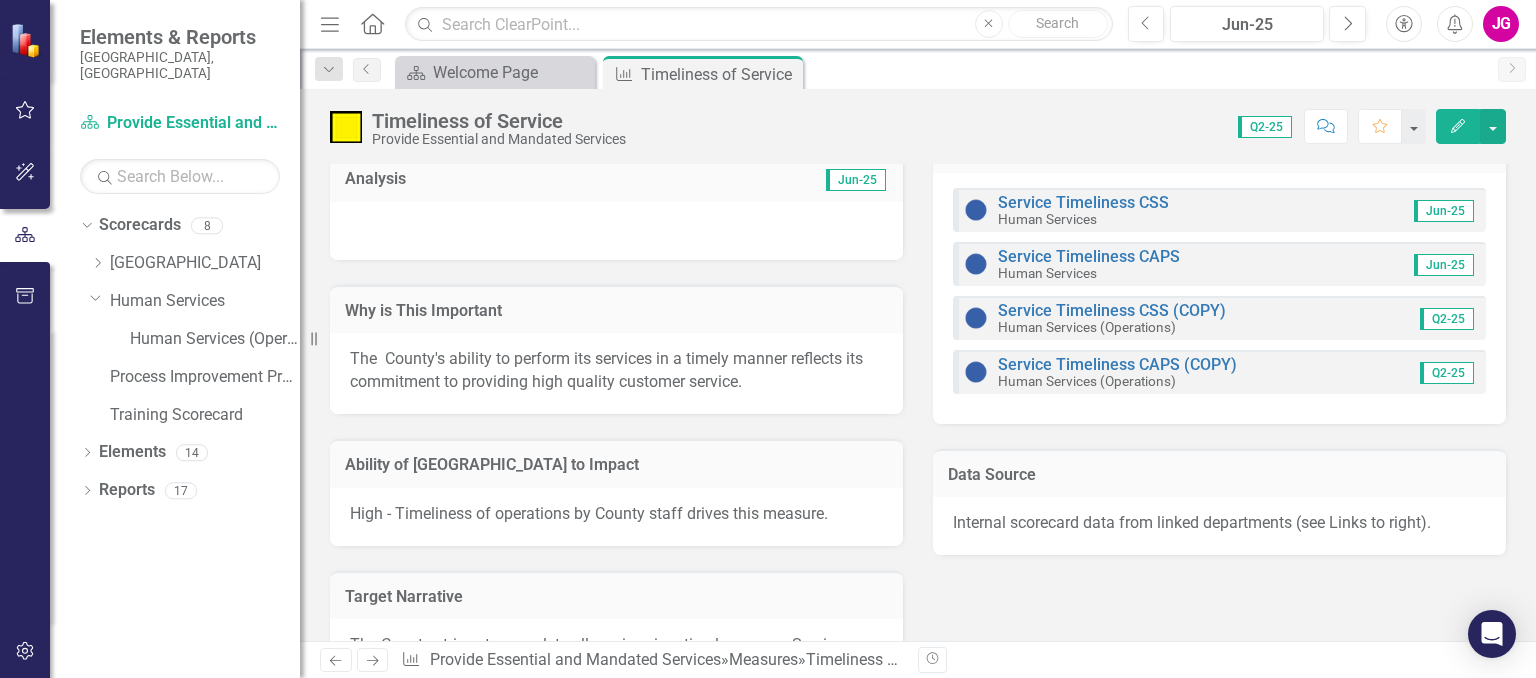 scroll, scrollTop: 805, scrollLeft: 0, axis: vertical 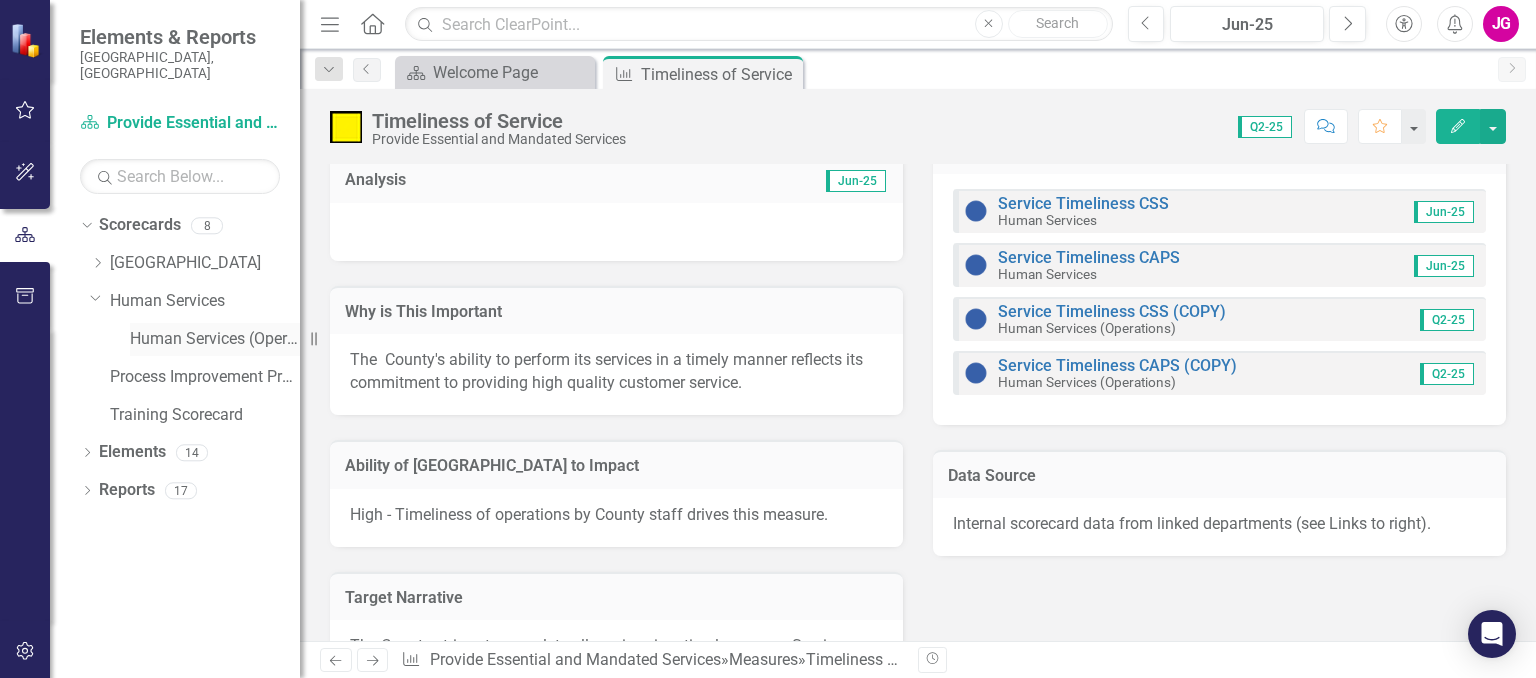 click on "Human Services (Operations)" at bounding box center (215, 339) 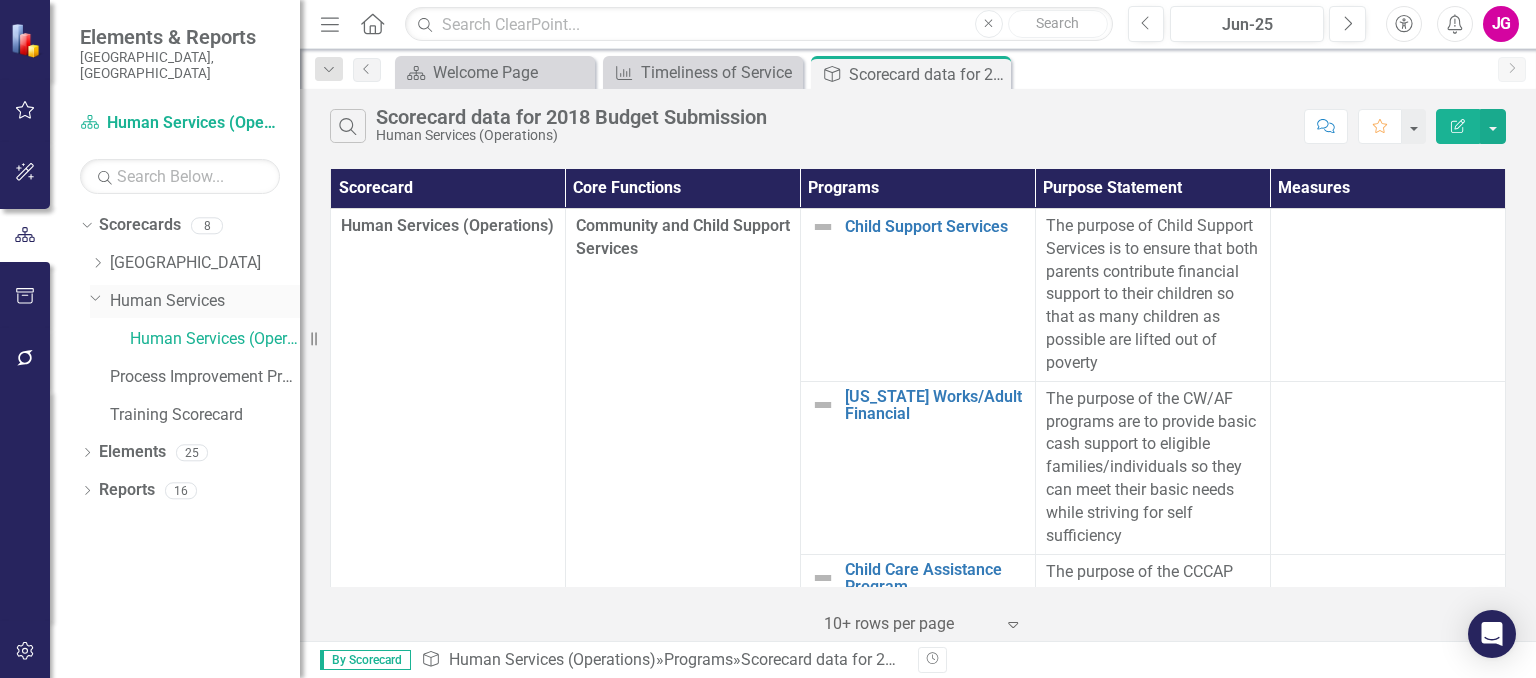 click on "Human Services" at bounding box center (205, 301) 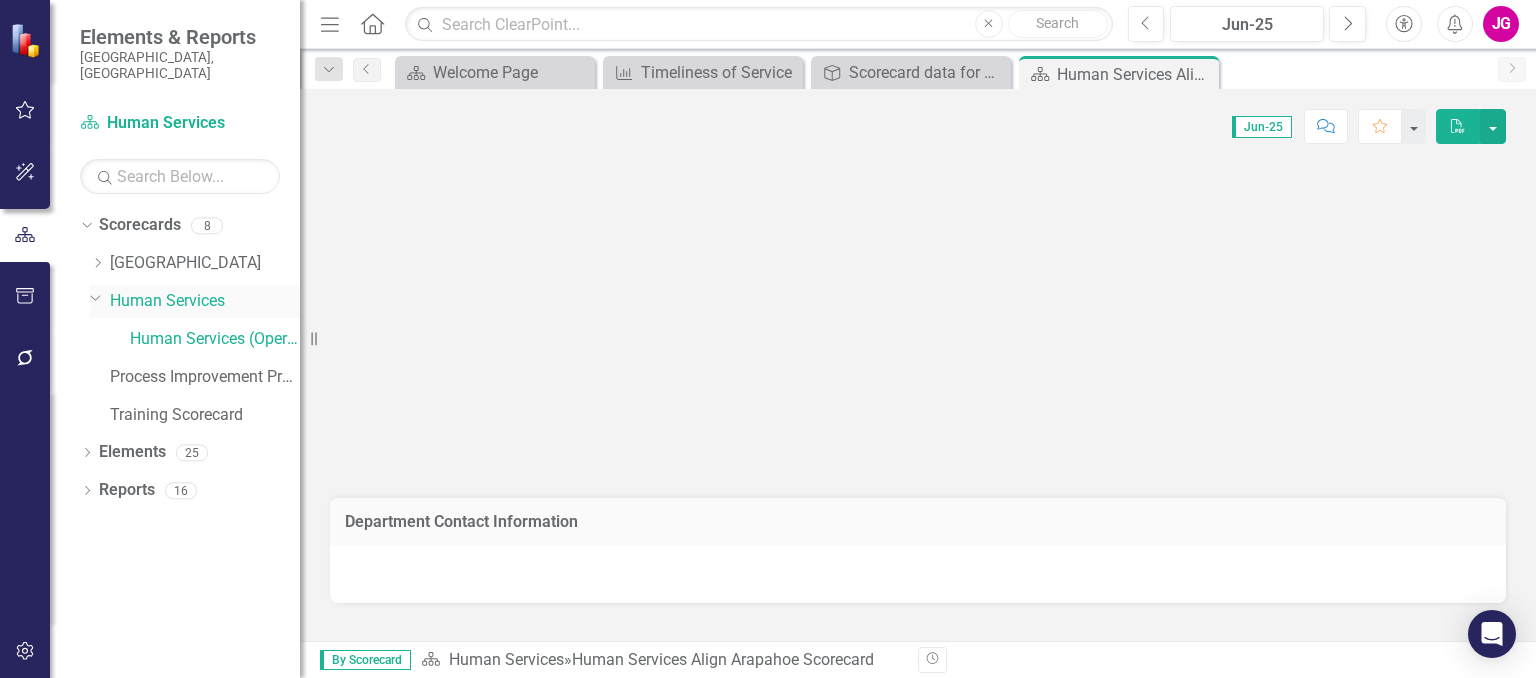click on "Dropdown" 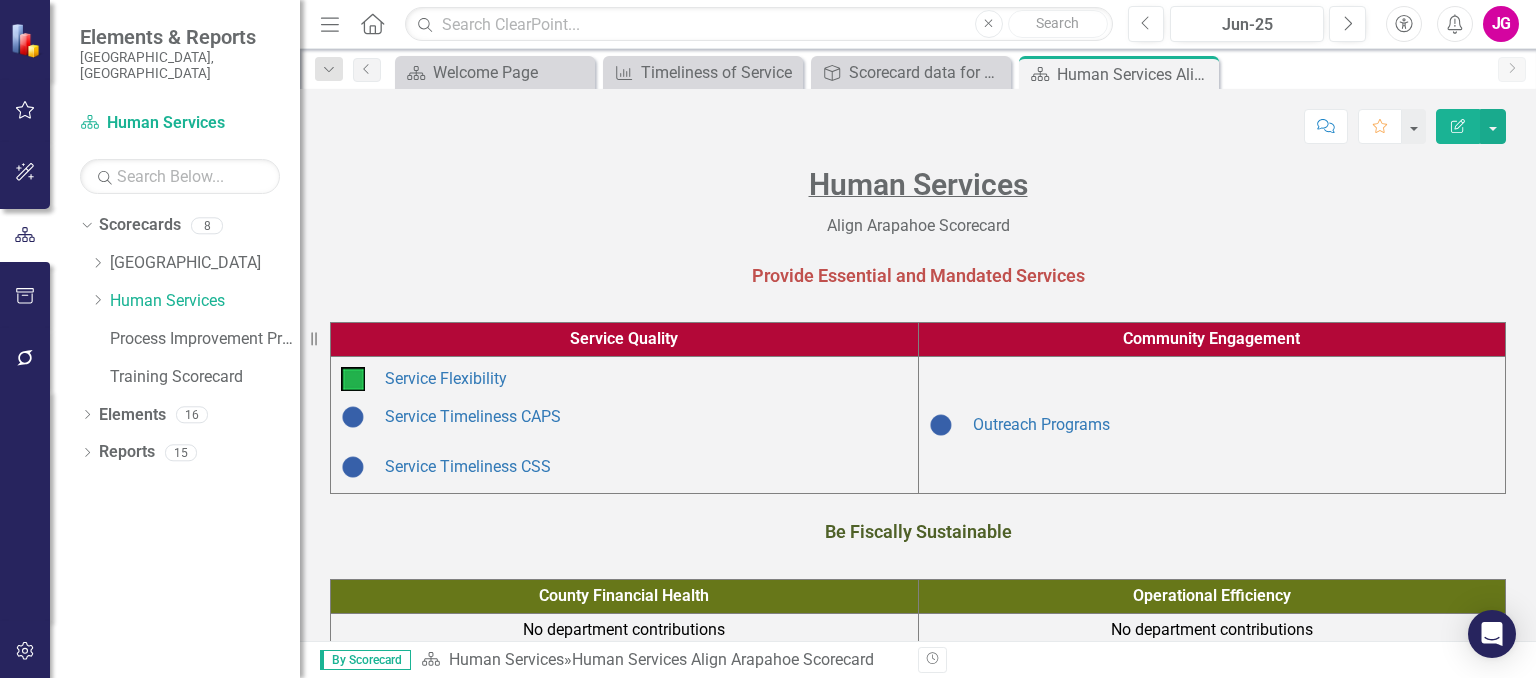 scroll, scrollTop: 100, scrollLeft: 0, axis: vertical 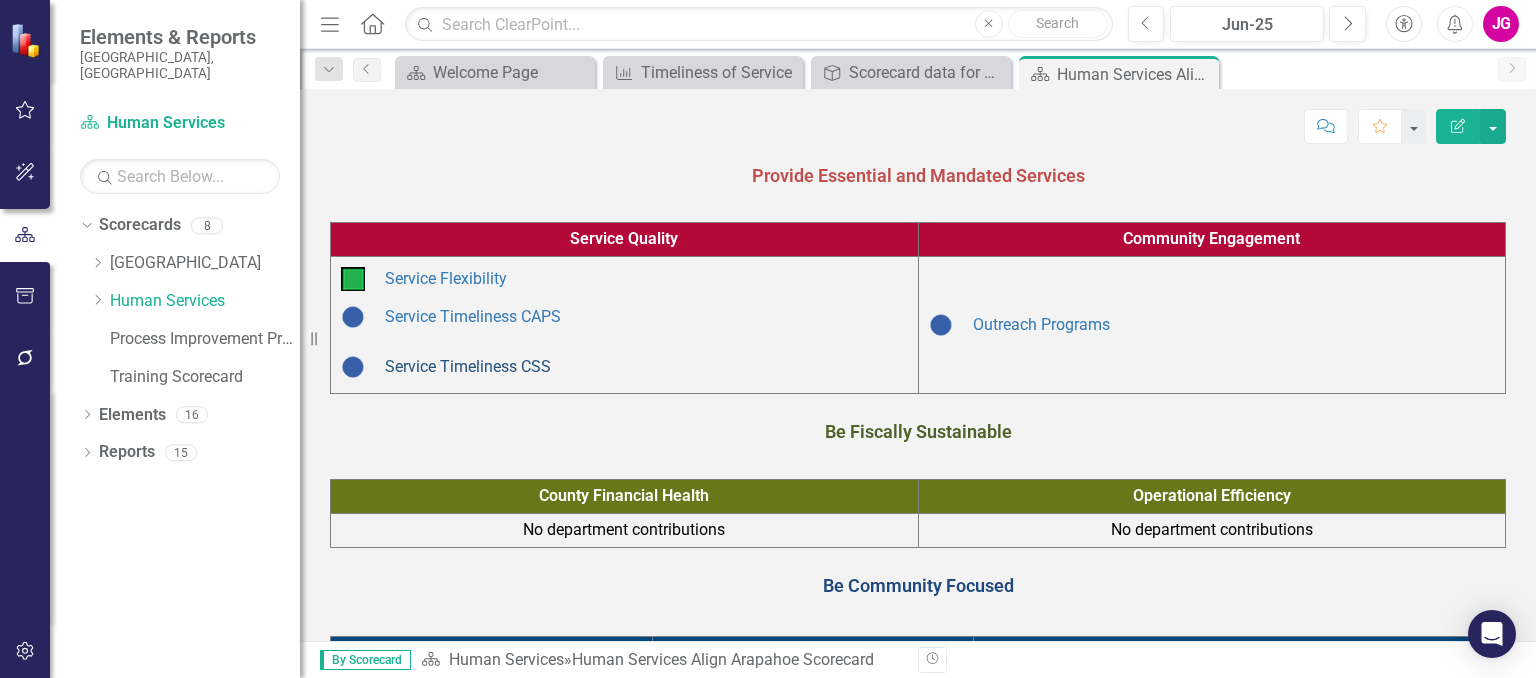click on "Service Timeliness CSS" at bounding box center [468, 366] 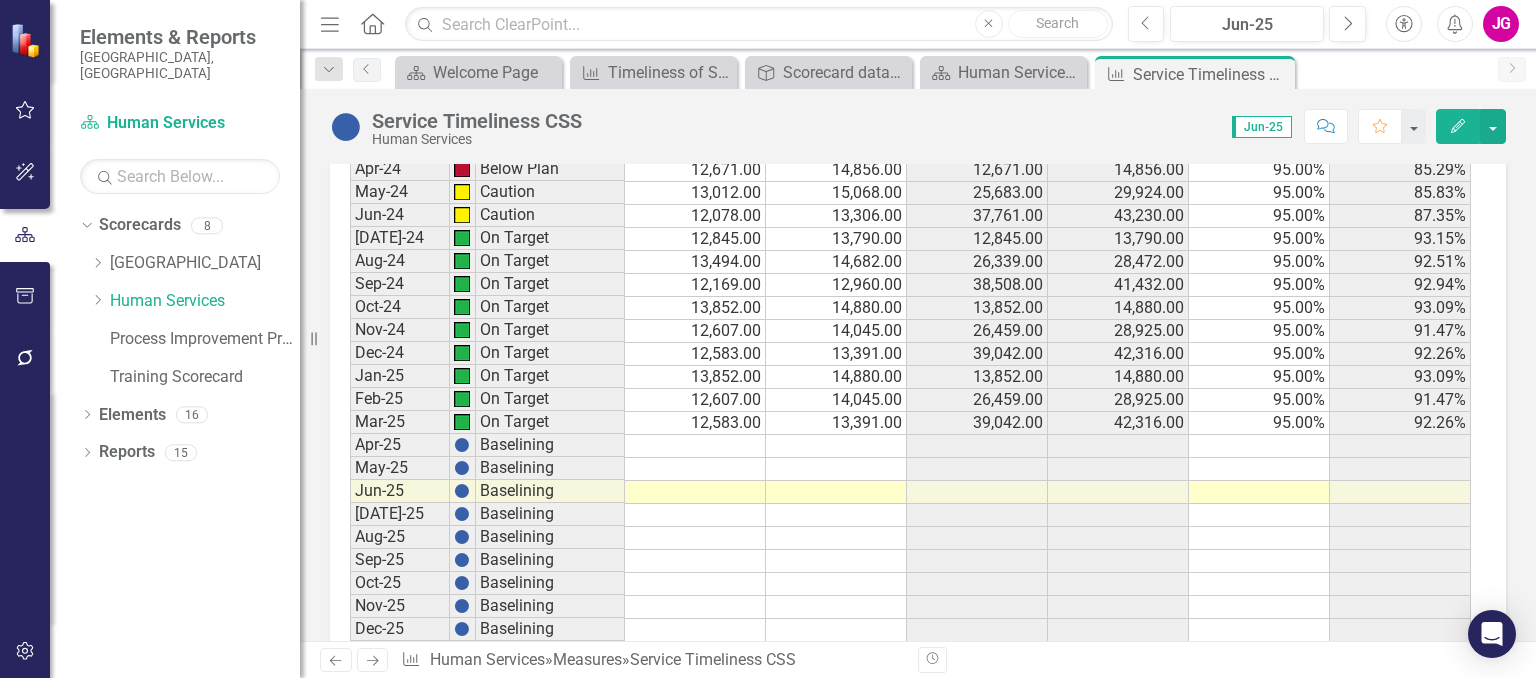 scroll, scrollTop: 3540, scrollLeft: 0, axis: vertical 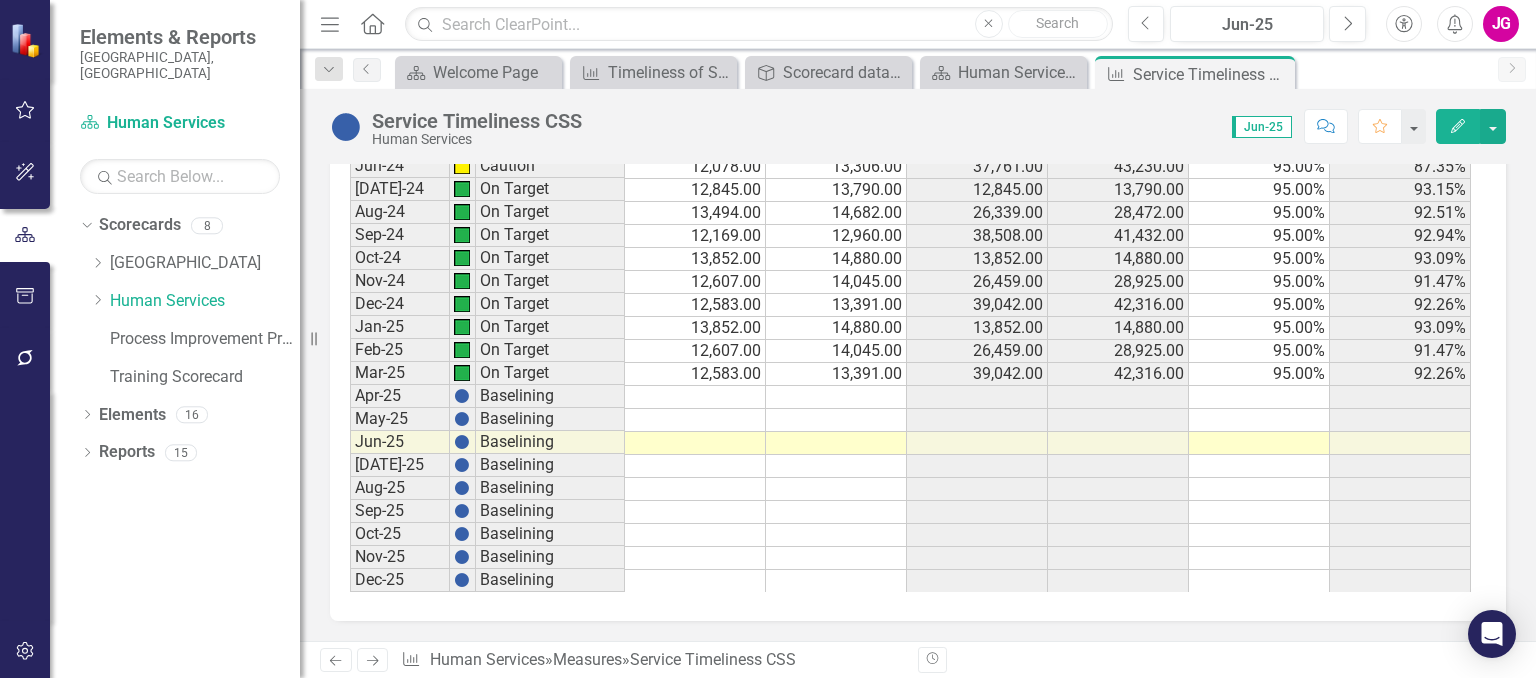 click at bounding box center [695, 397] 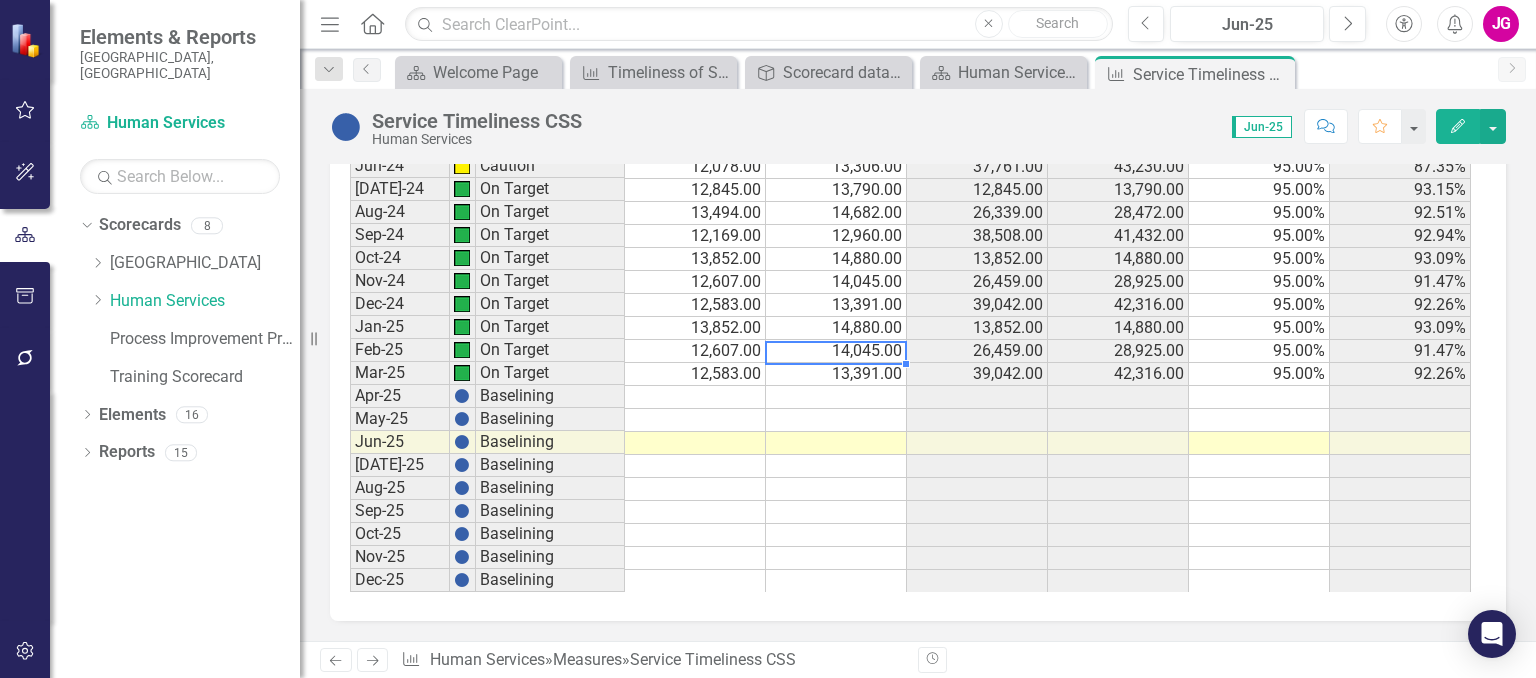 click on "13,391.00" at bounding box center [836, 374] 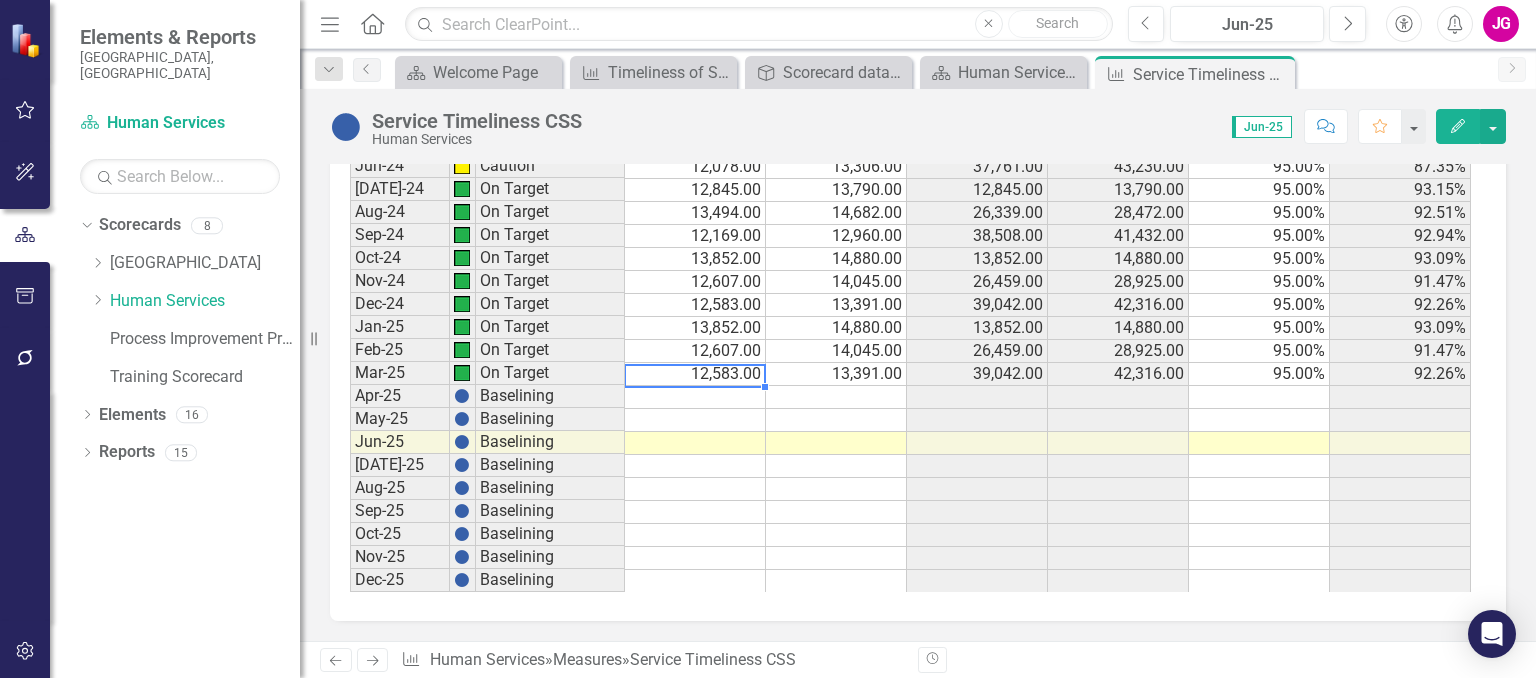 click at bounding box center (695, 397) 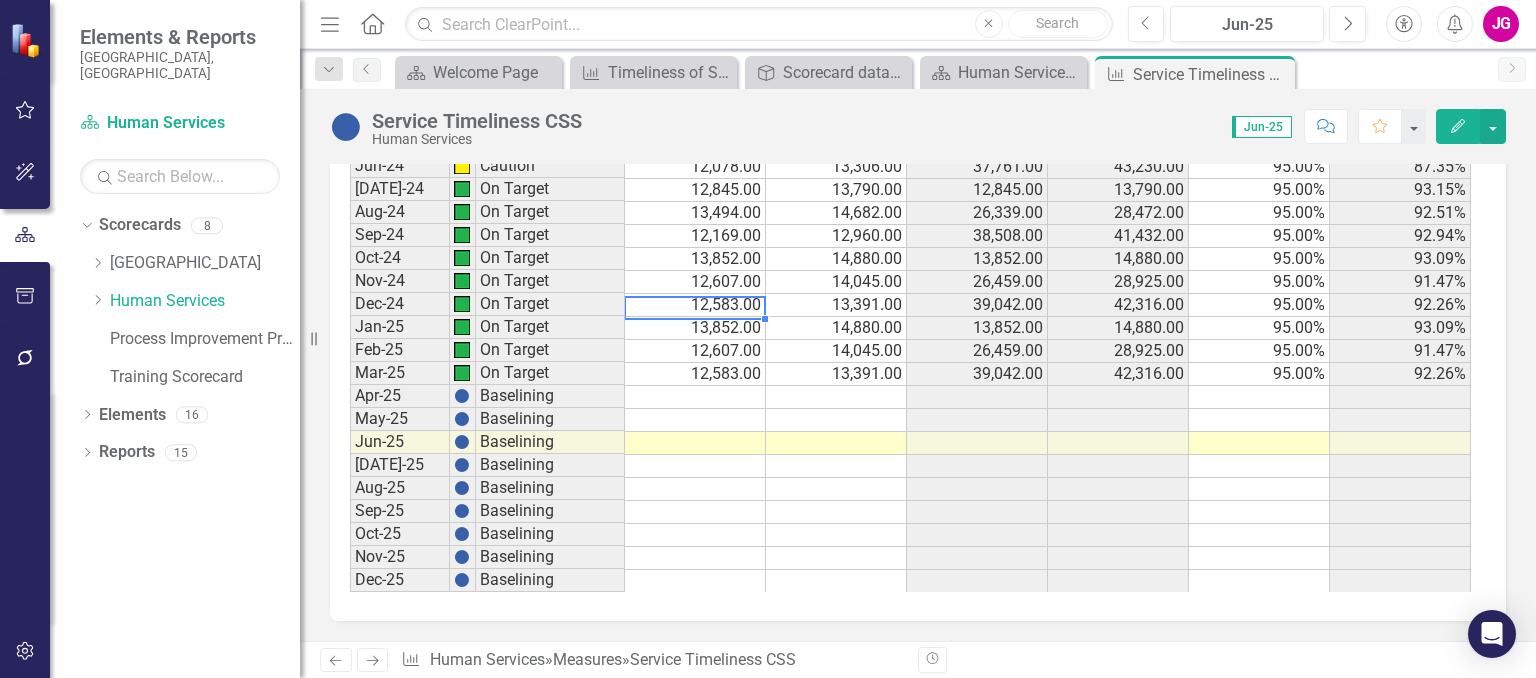 click on "13,852.00" at bounding box center [695, 328] 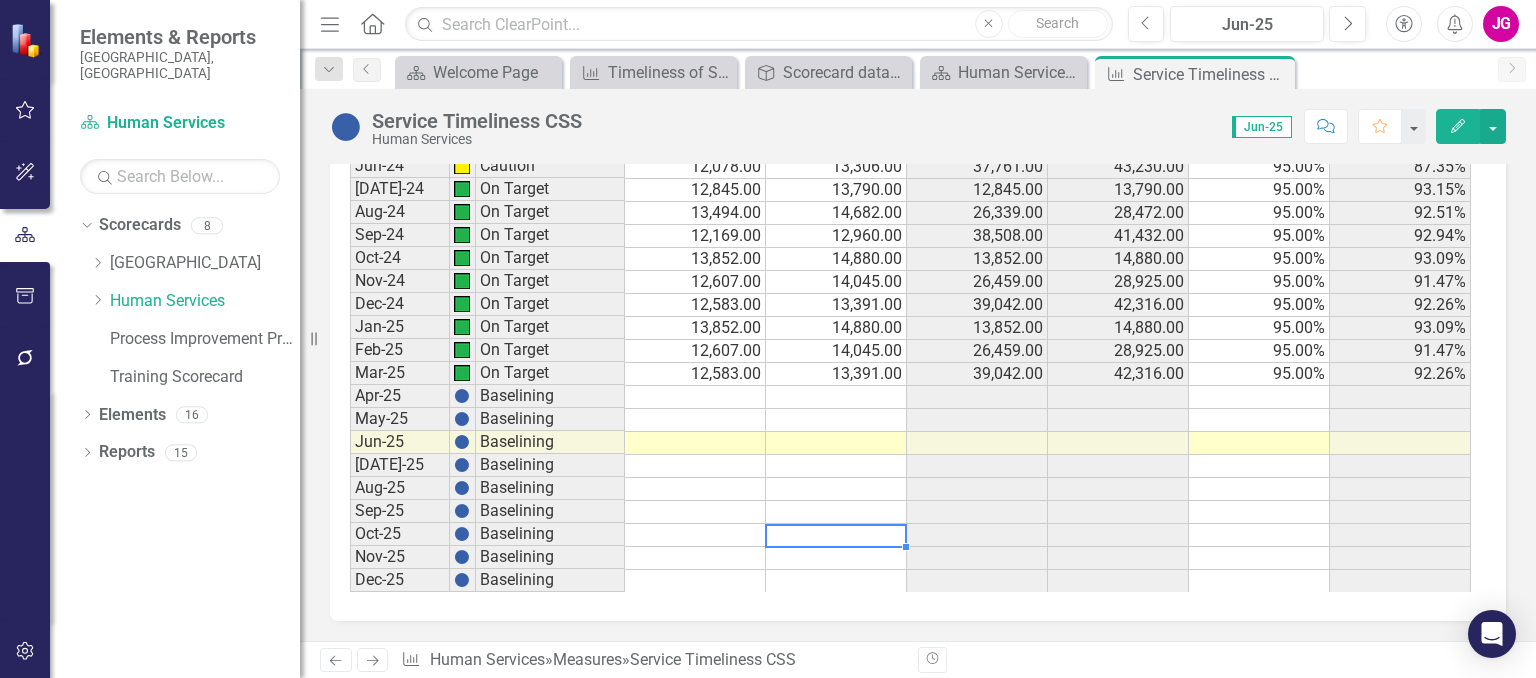 click at bounding box center (836, 558) 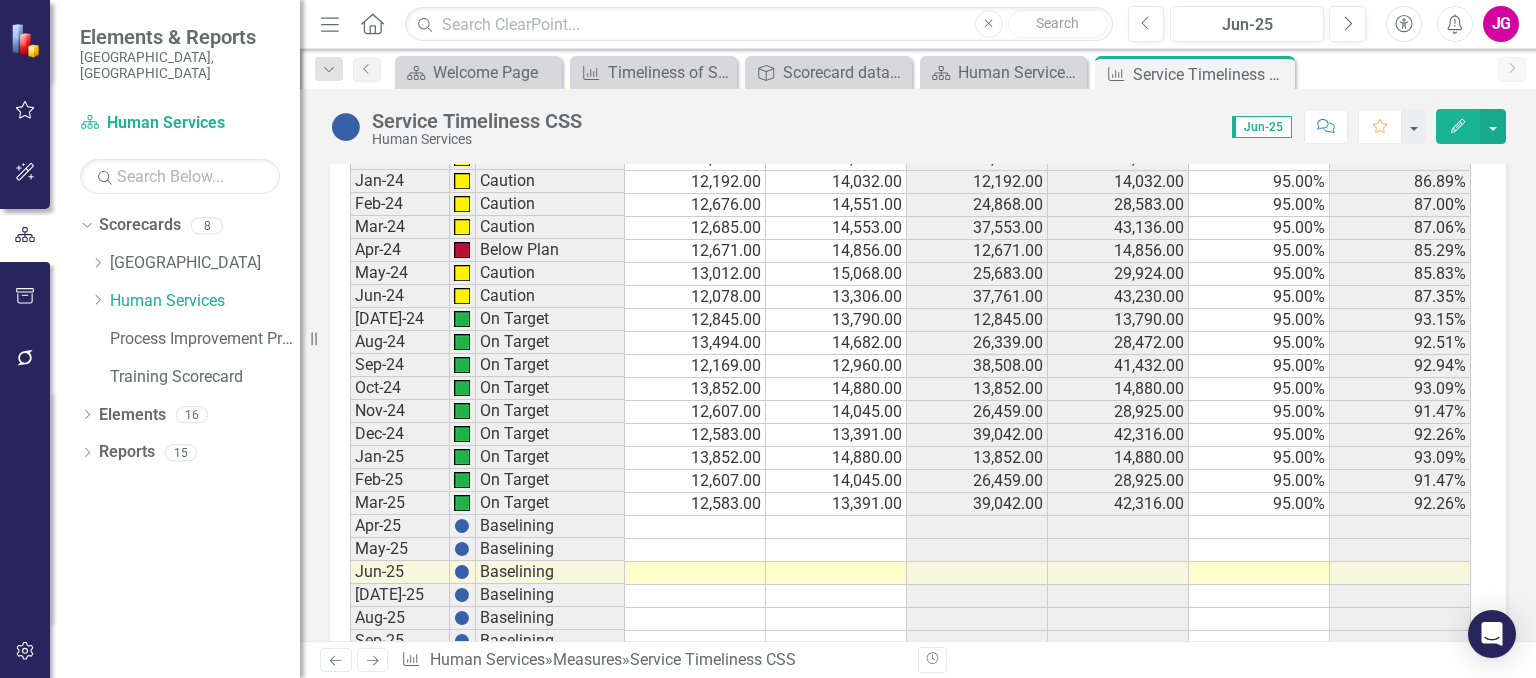 scroll, scrollTop: 3340, scrollLeft: 0, axis: vertical 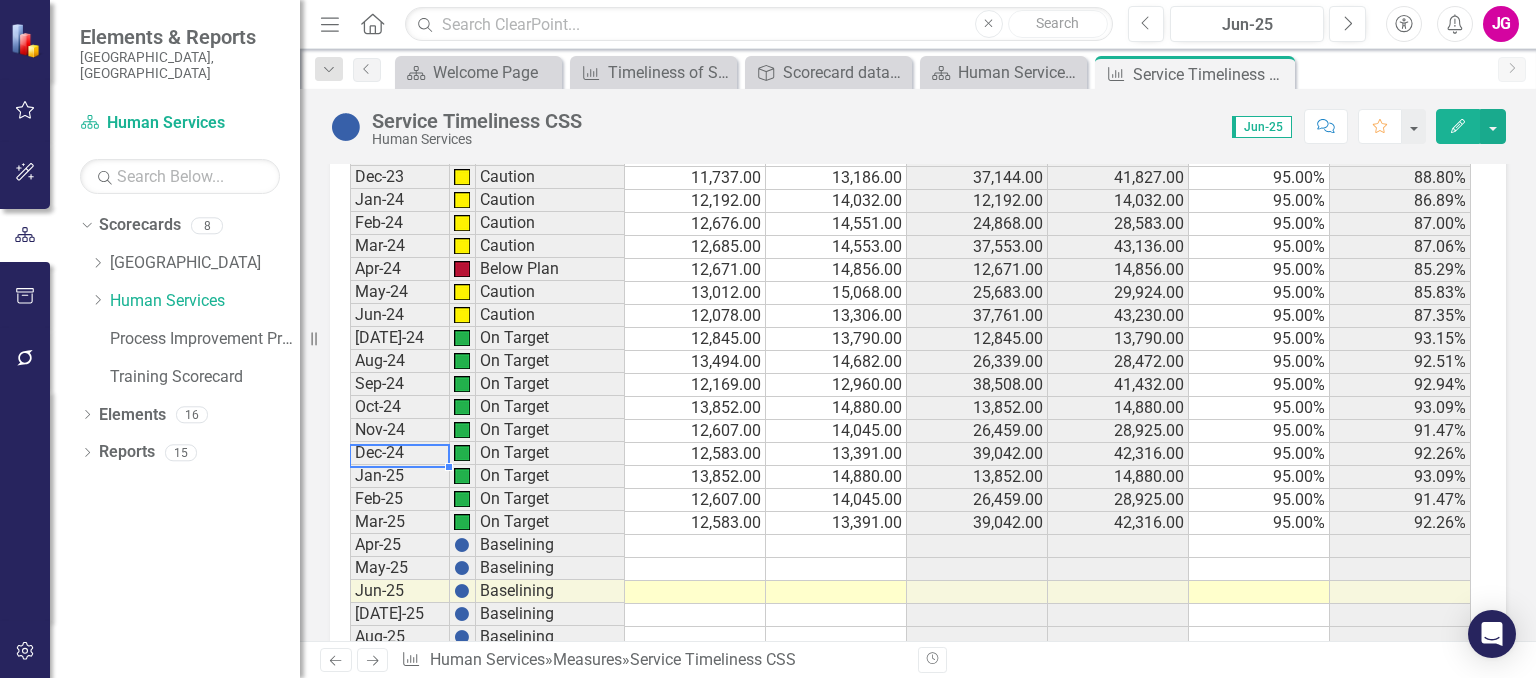 click on "Jan-25" at bounding box center [400, 476] 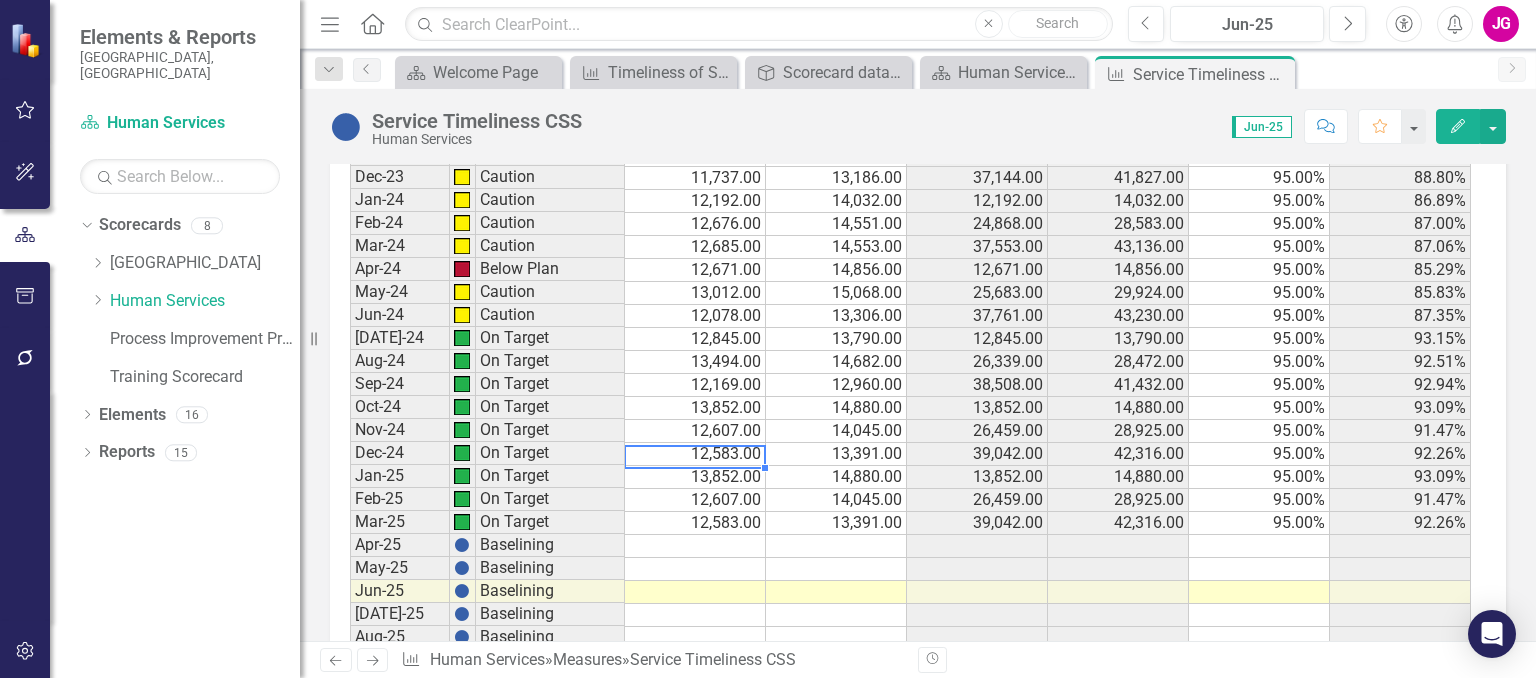 click on "13,852.00" at bounding box center (695, 477) 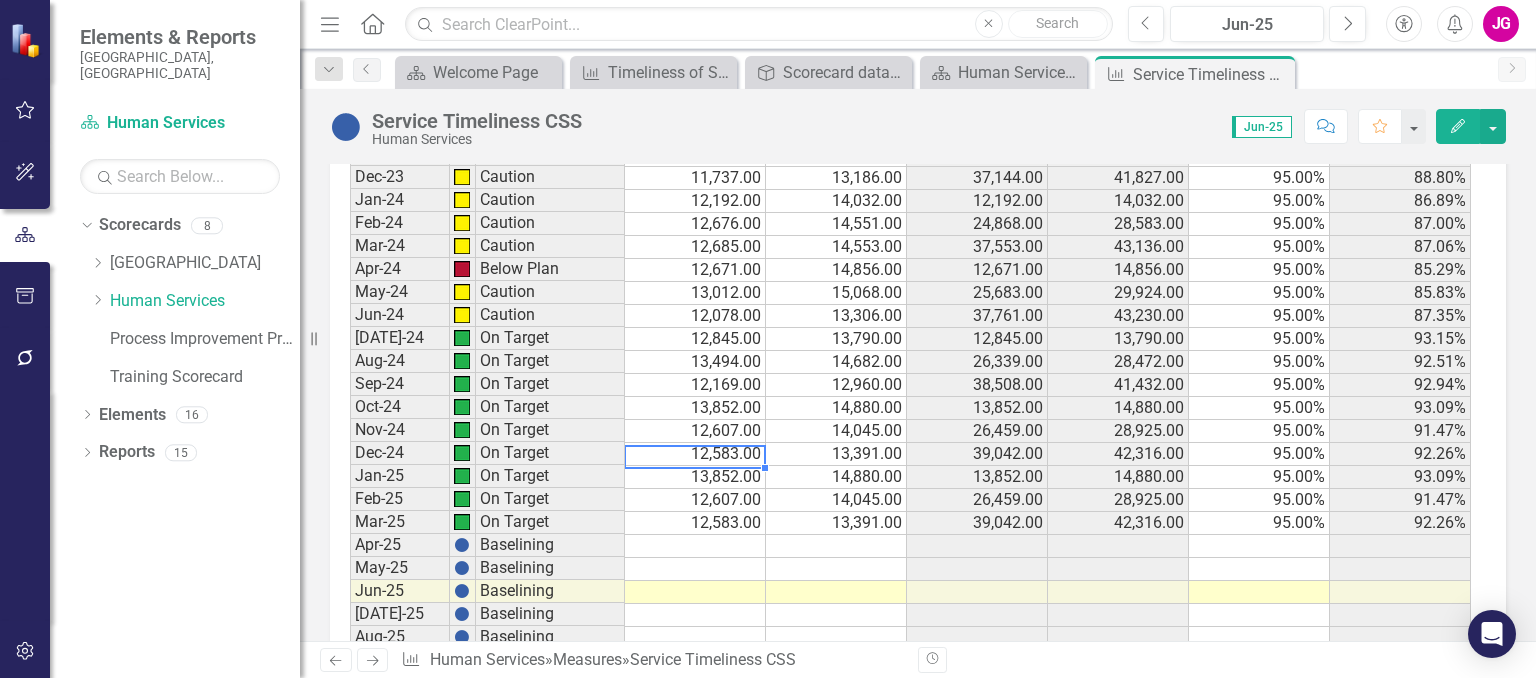 click on "13,852.00" at bounding box center (695, 477) 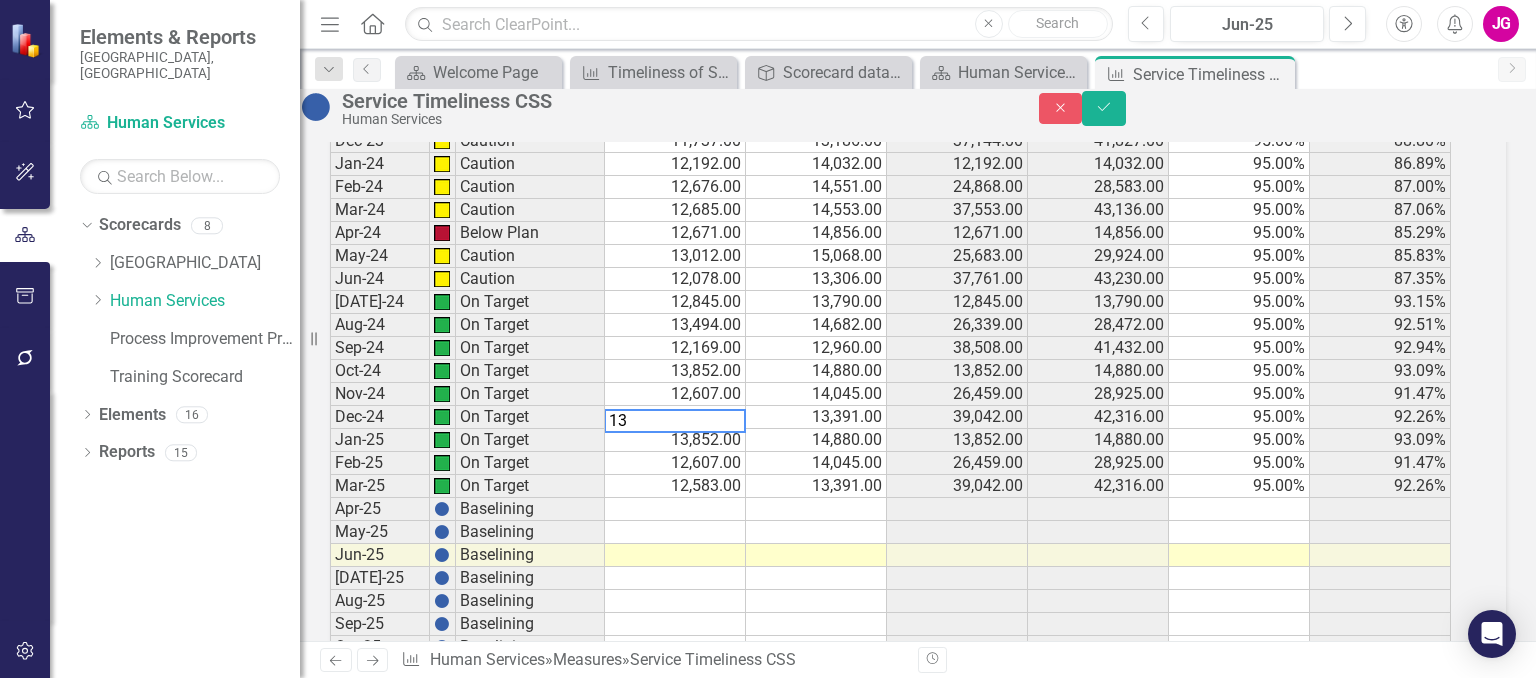 type on "1" 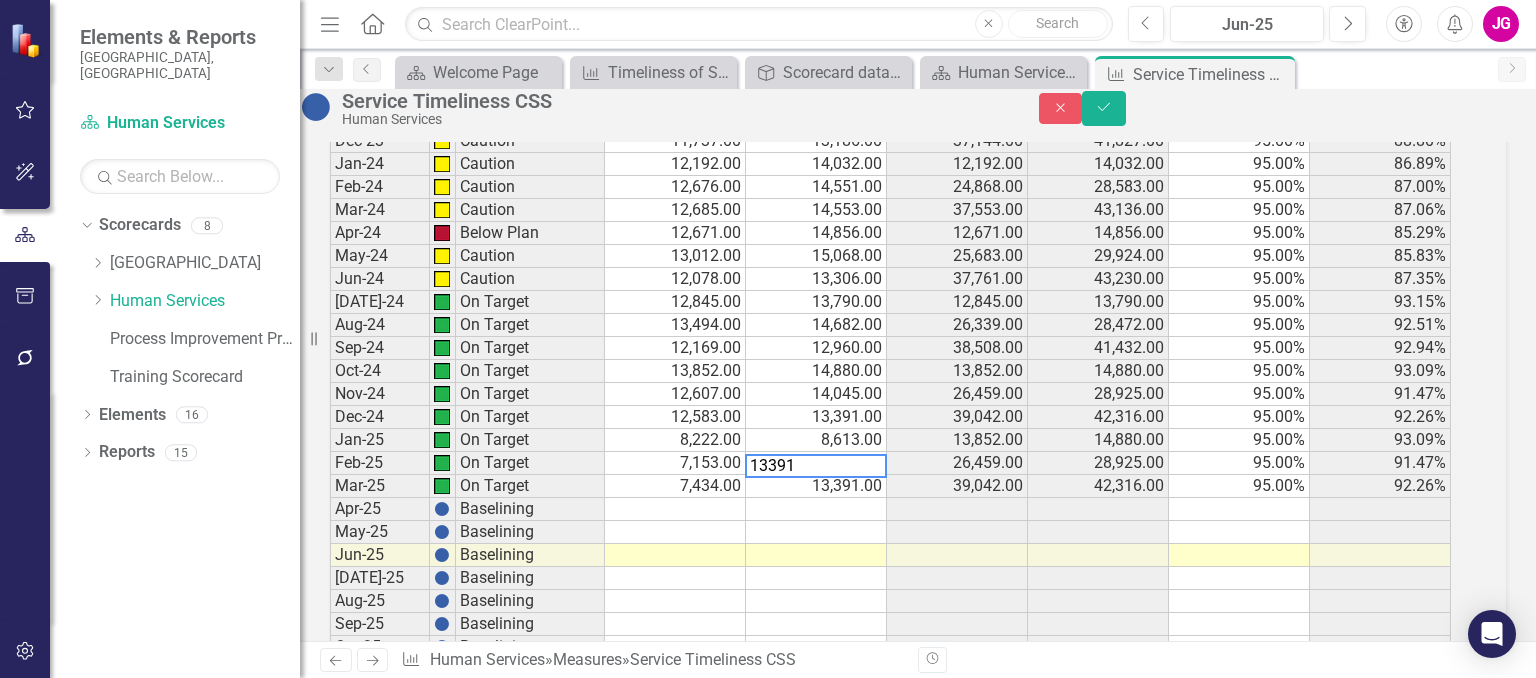 type on "4" 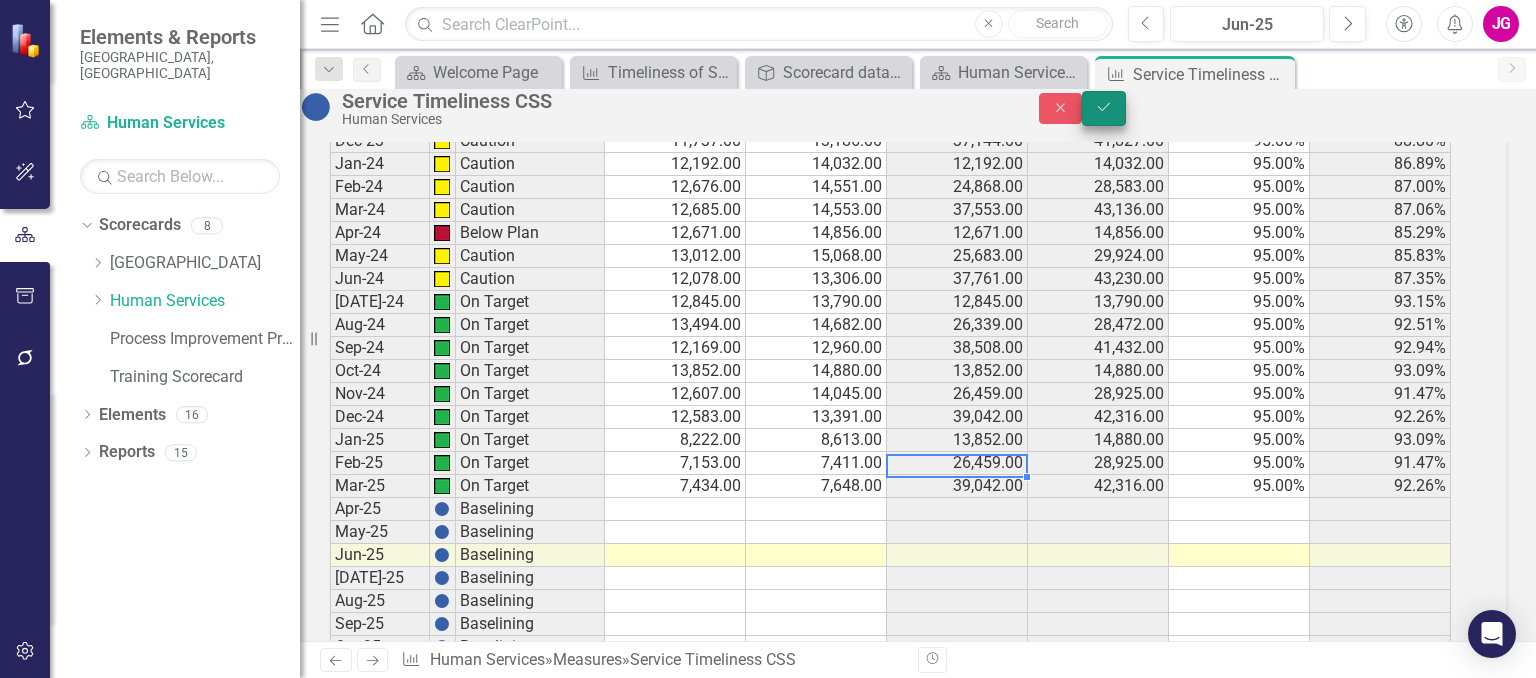 type on "7648" 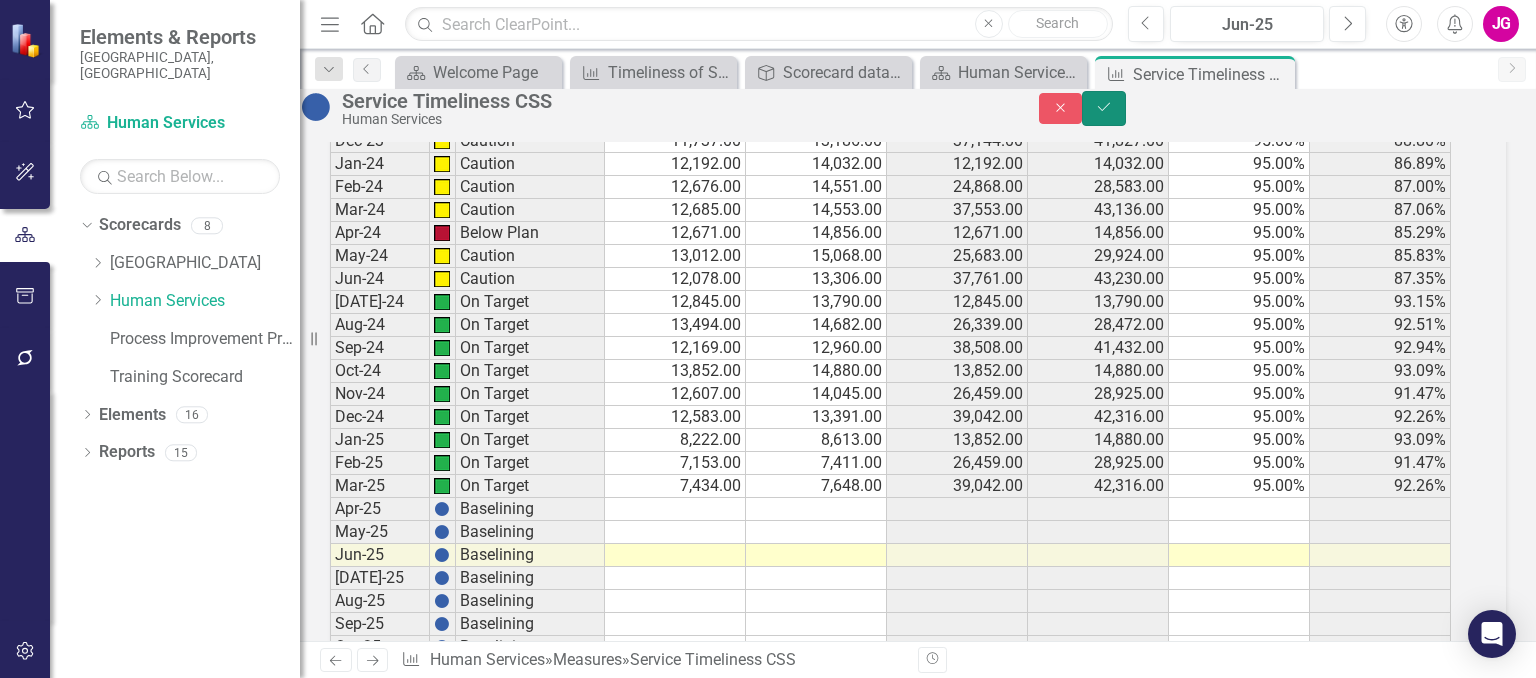 click on "Save" 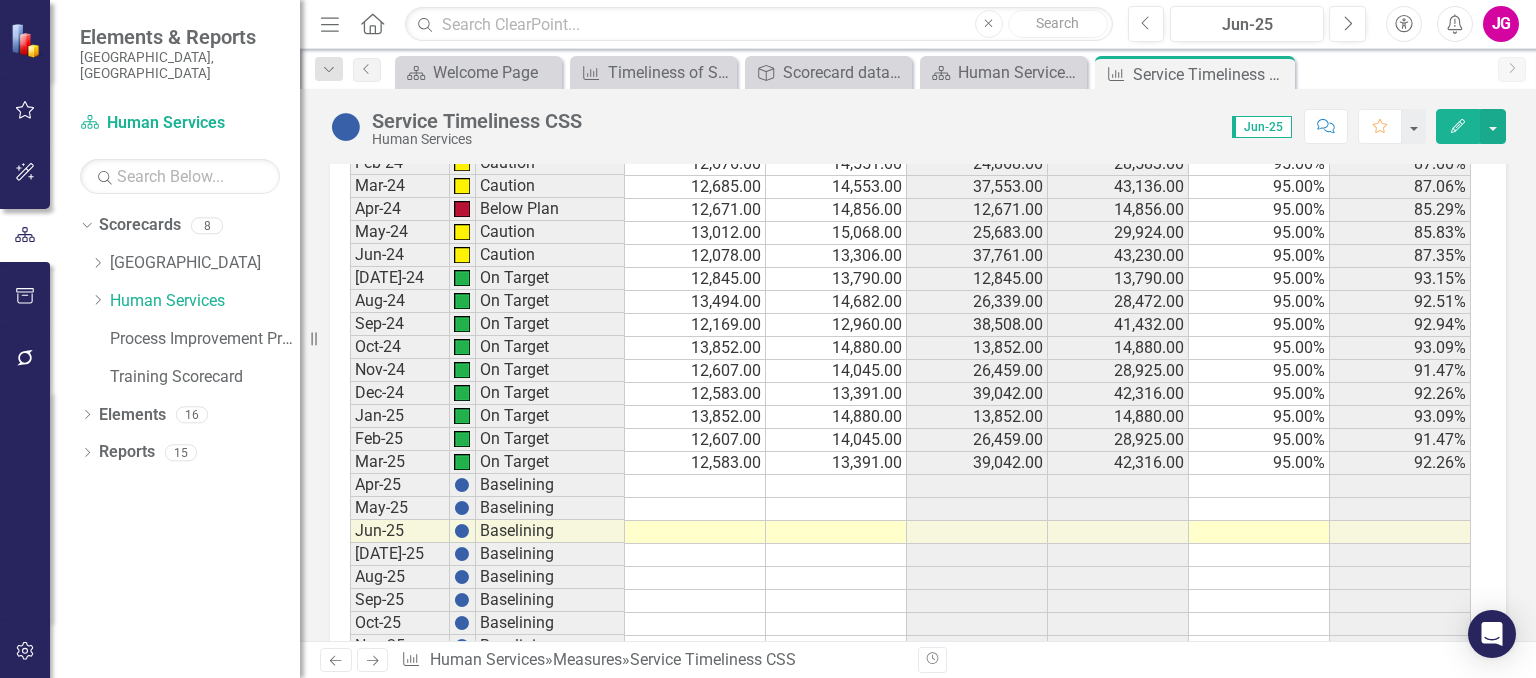 scroll, scrollTop: 3500, scrollLeft: 0, axis: vertical 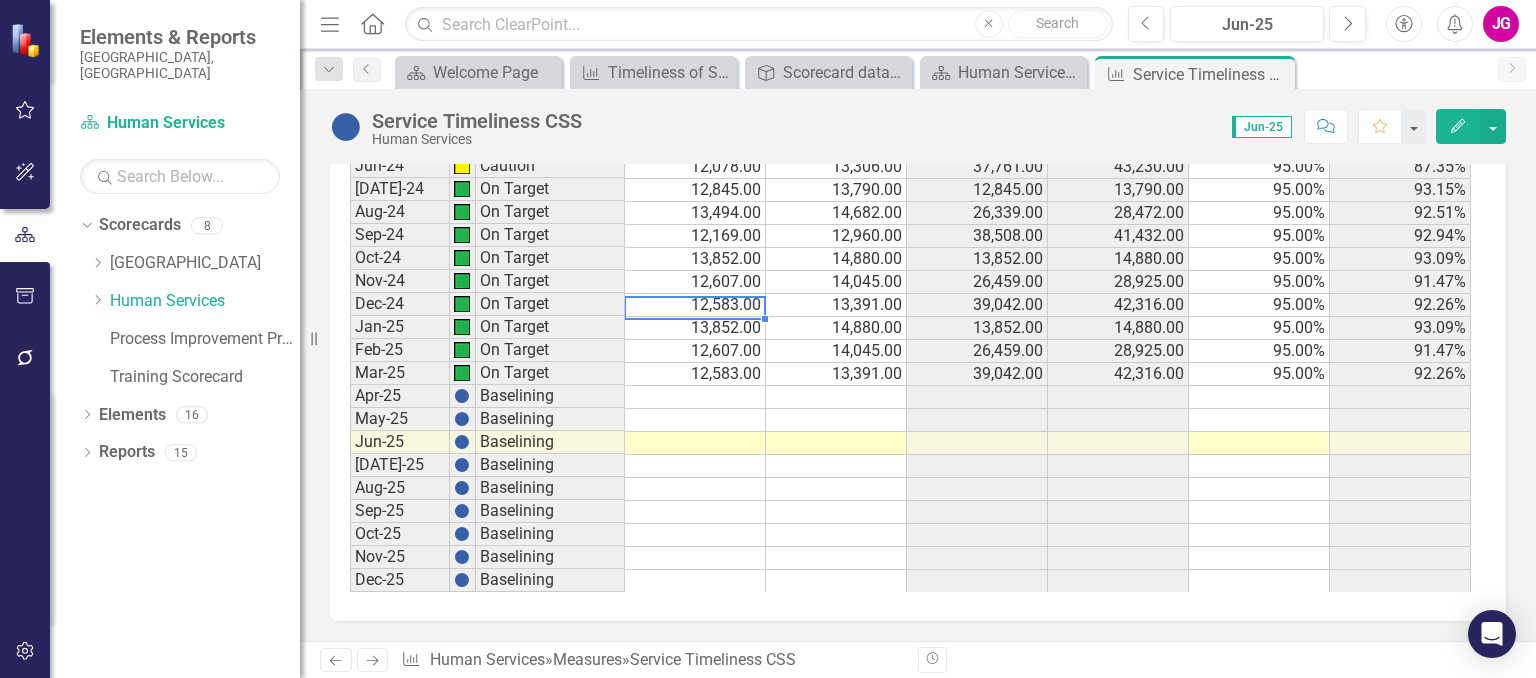 click on "13,852.00" at bounding box center (695, 328) 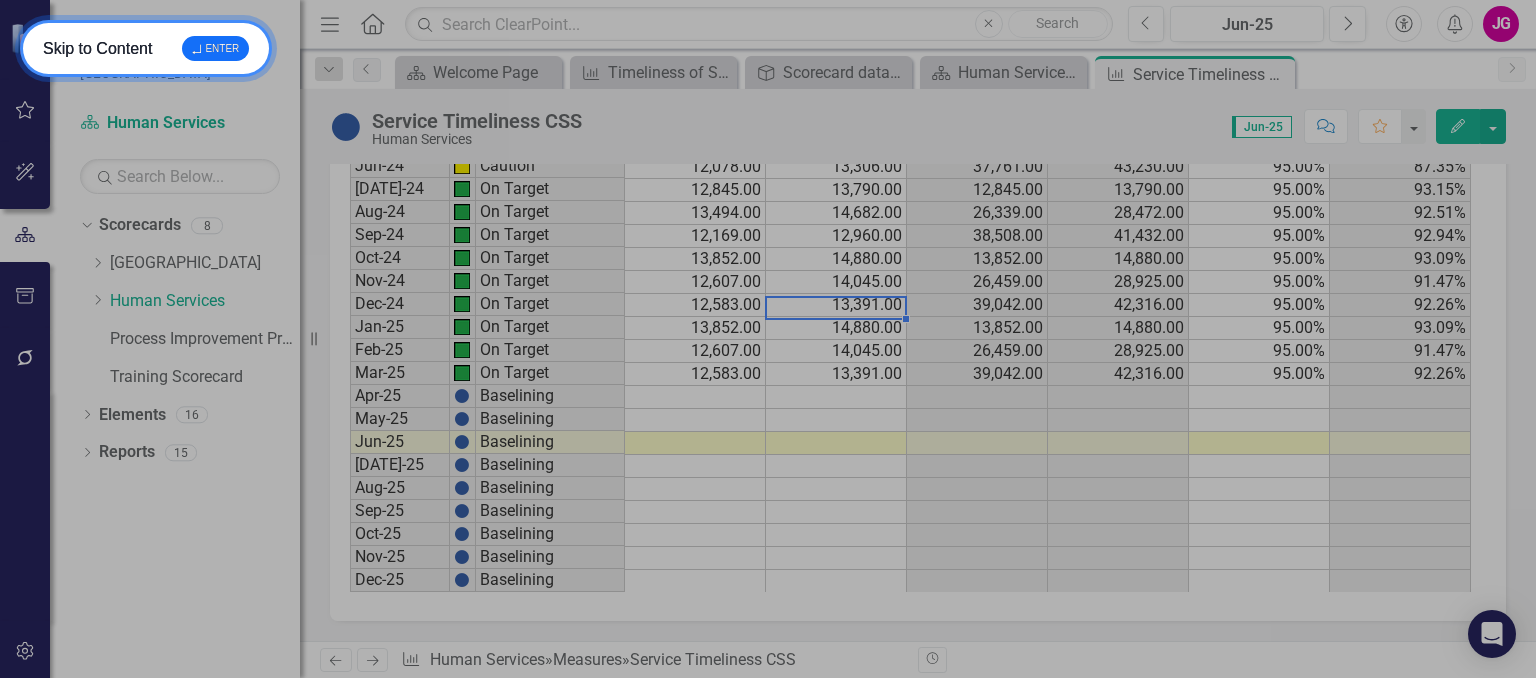 scroll, scrollTop: 3300, scrollLeft: 0, axis: vertical 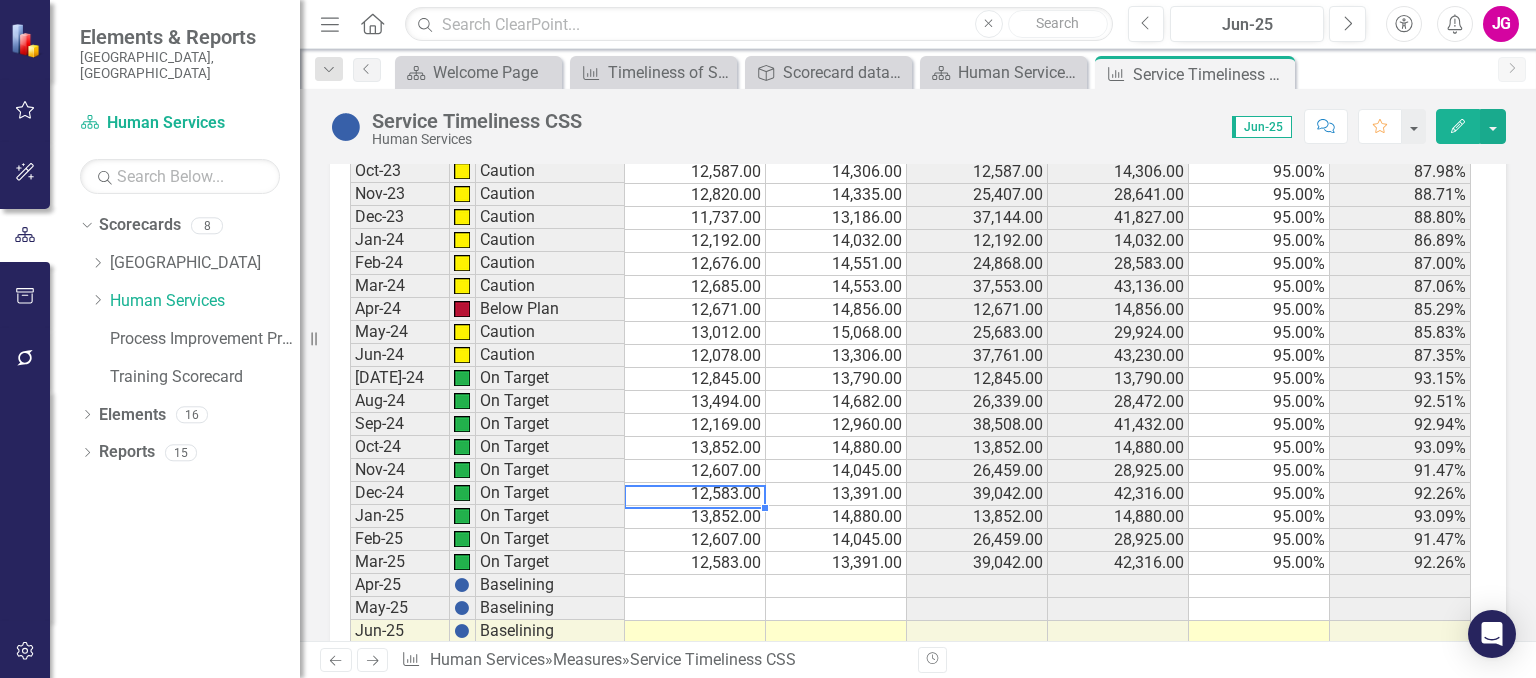 click on "13,852.00" at bounding box center (695, 517) 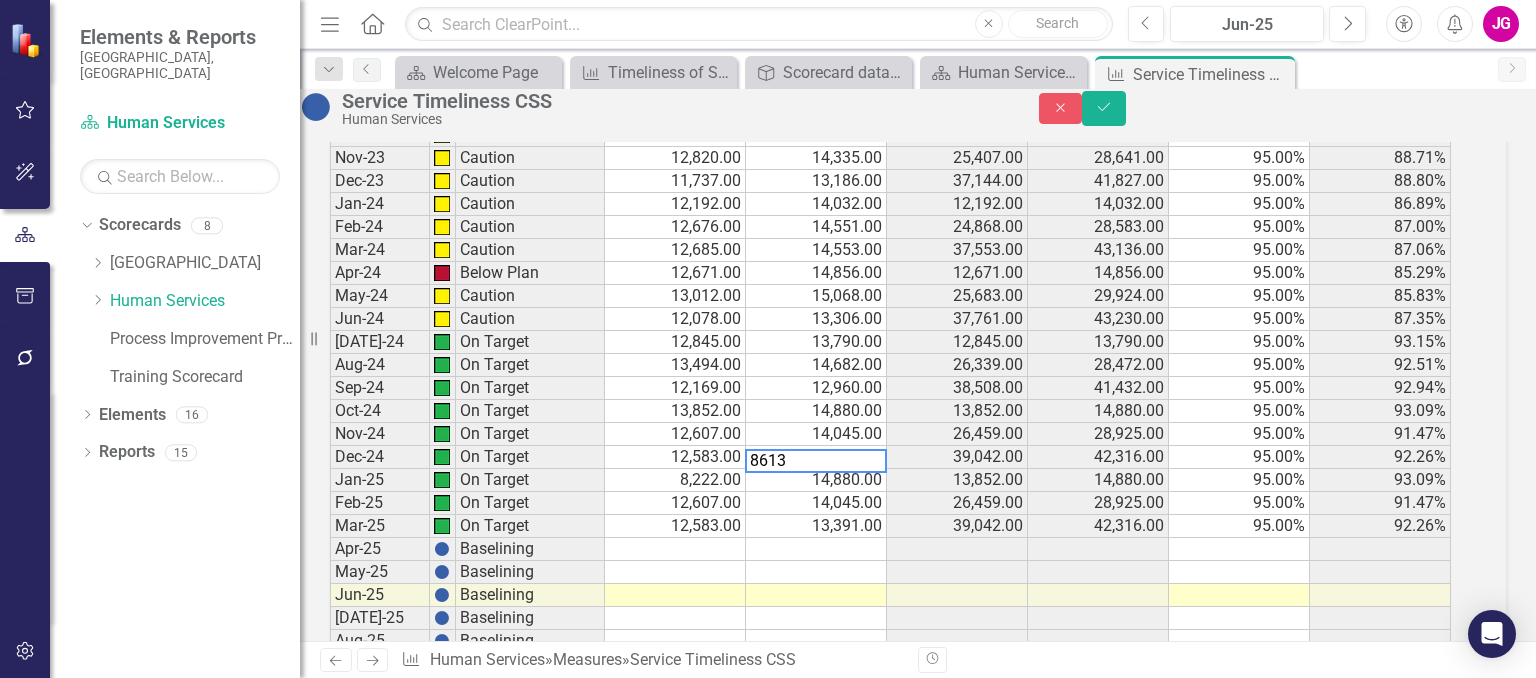 click on "12,607.00" at bounding box center [675, 503] 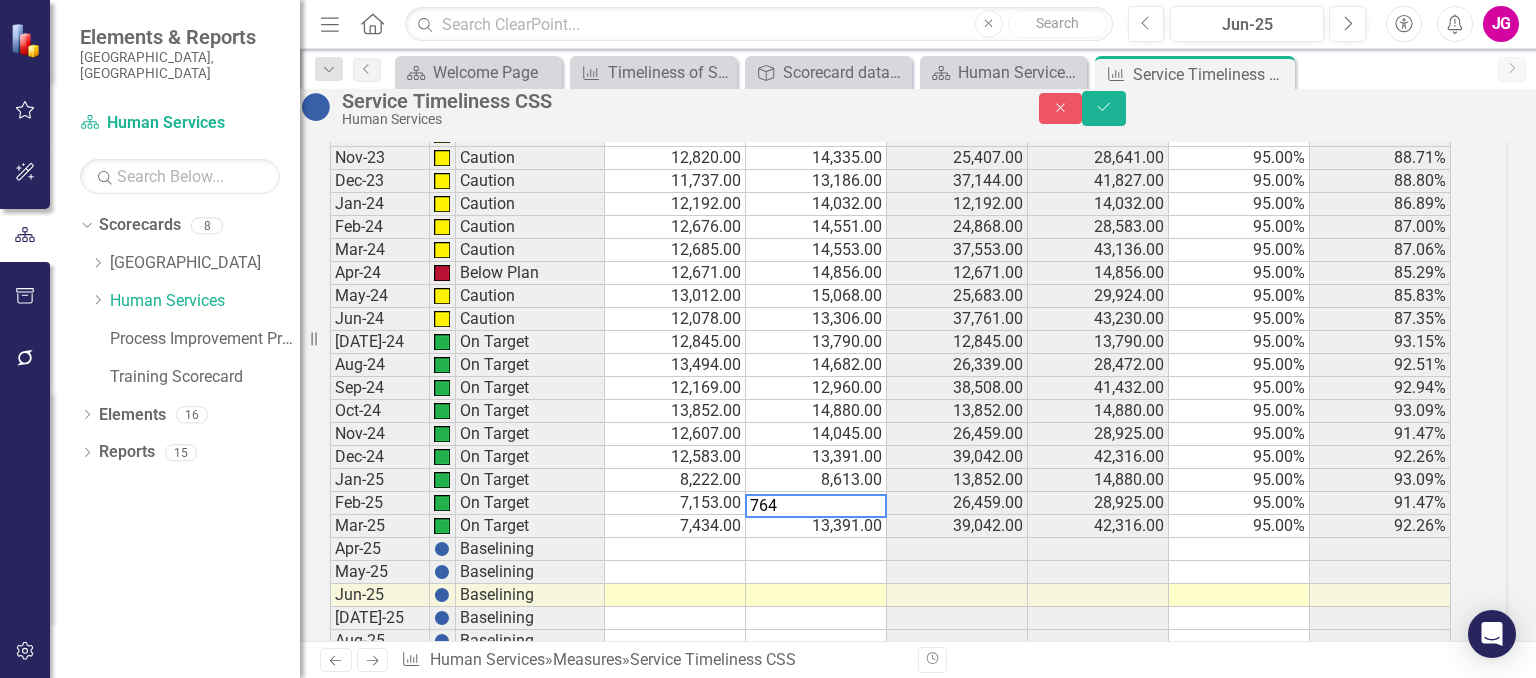 type on "7648" 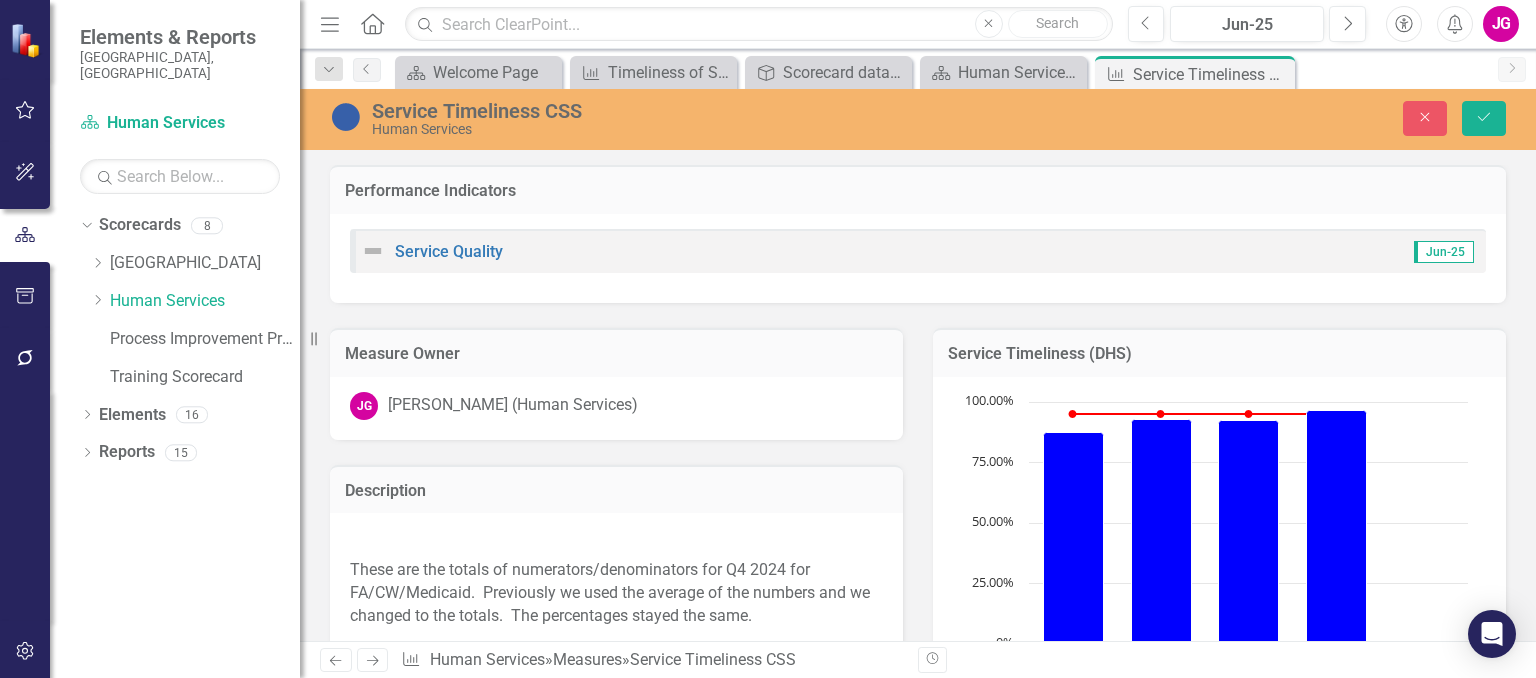 scroll, scrollTop: 0, scrollLeft: 0, axis: both 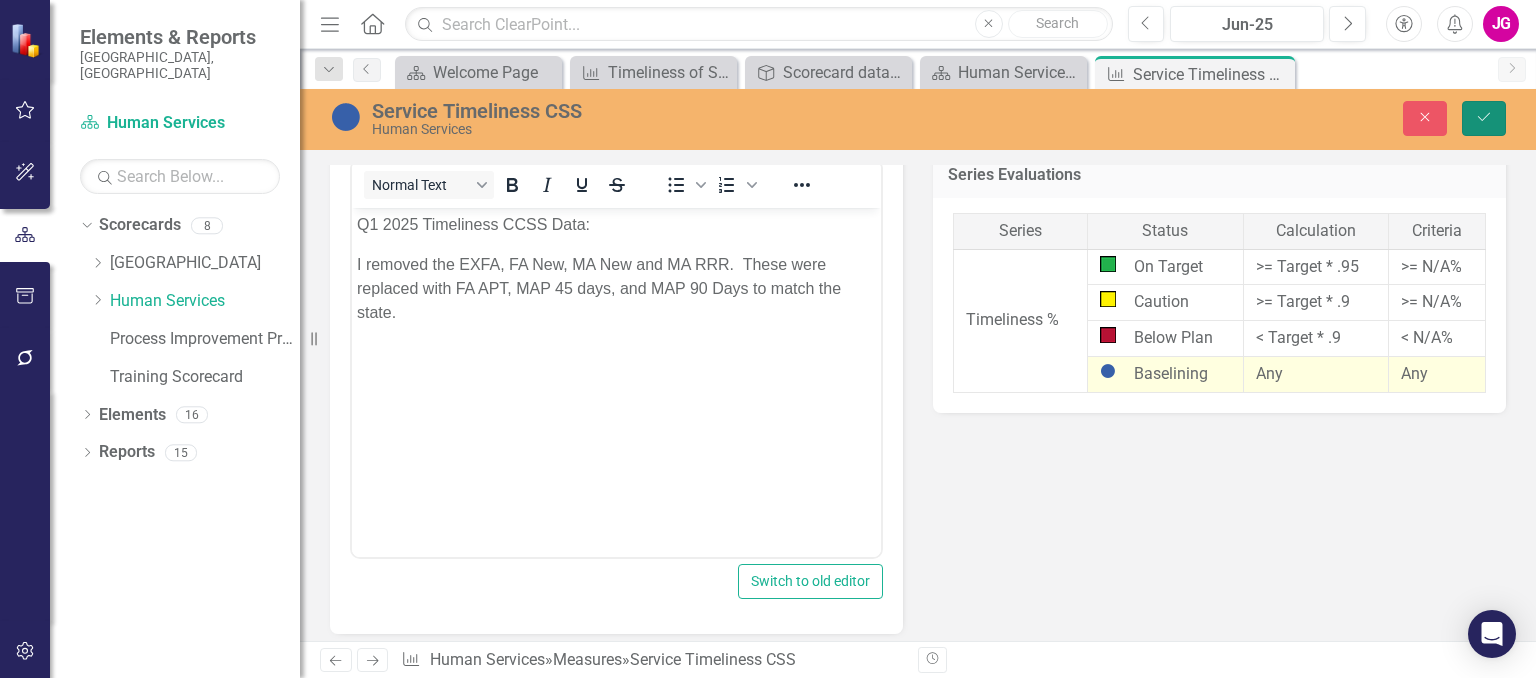 drag, startPoint x: 1501, startPoint y: 120, endPoint x: 318, endPoint y: 139, distance: 1183.1526 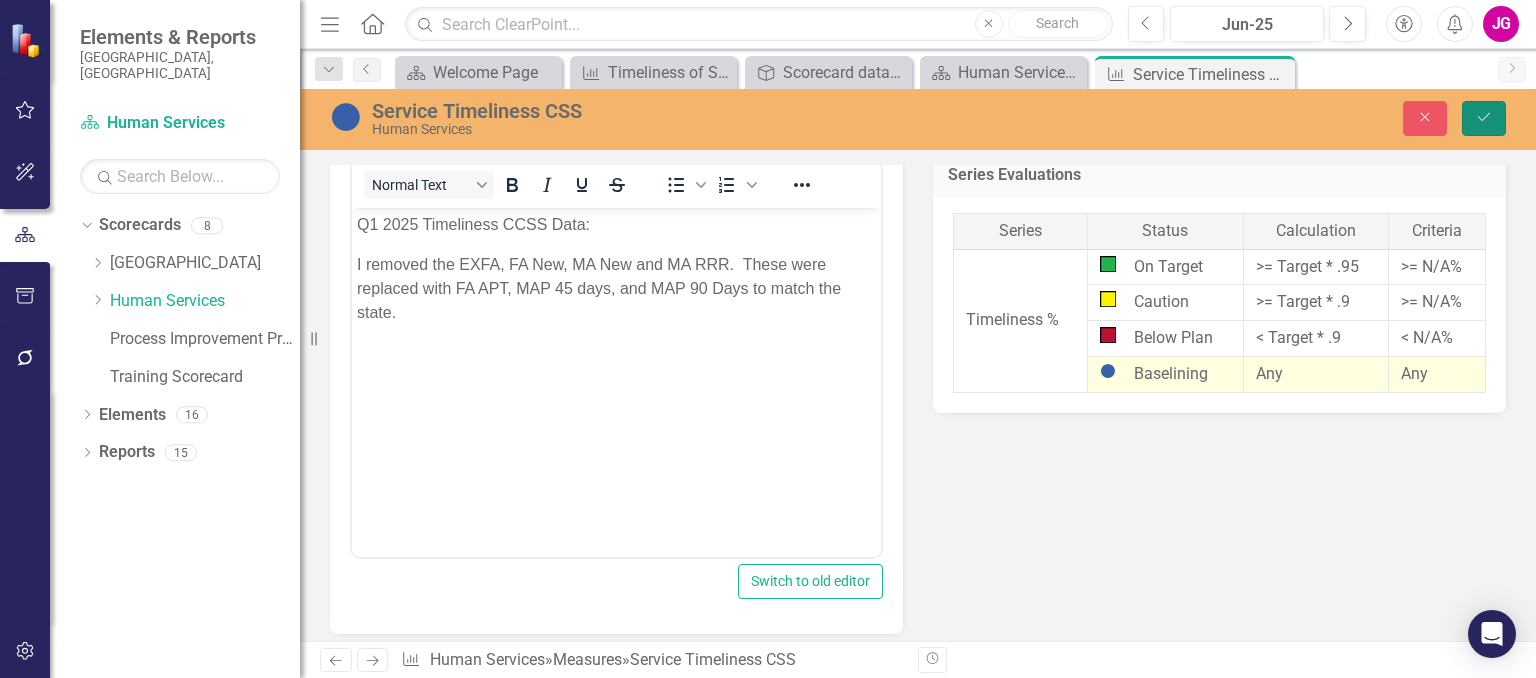 click on "Save" at bounding box center (1484, 118) 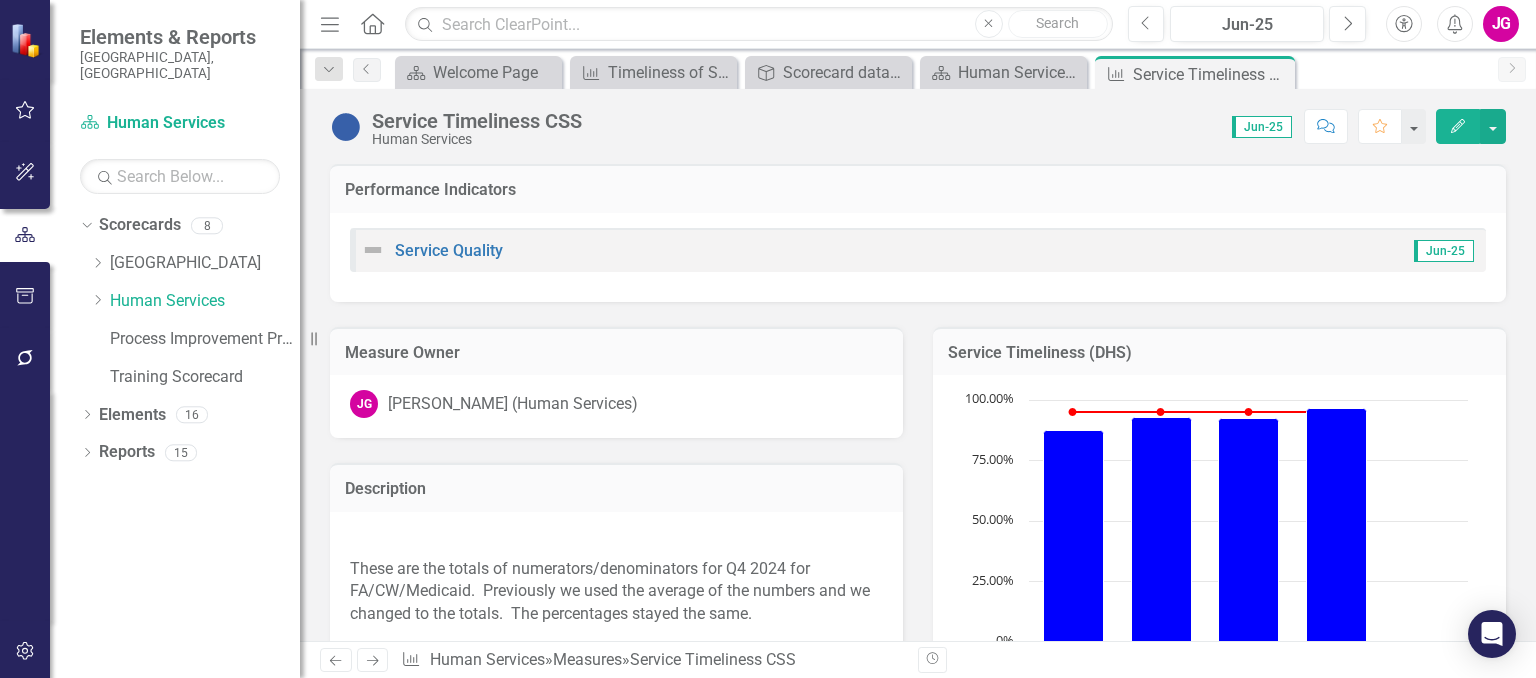 click at bounding box center (350, 539) 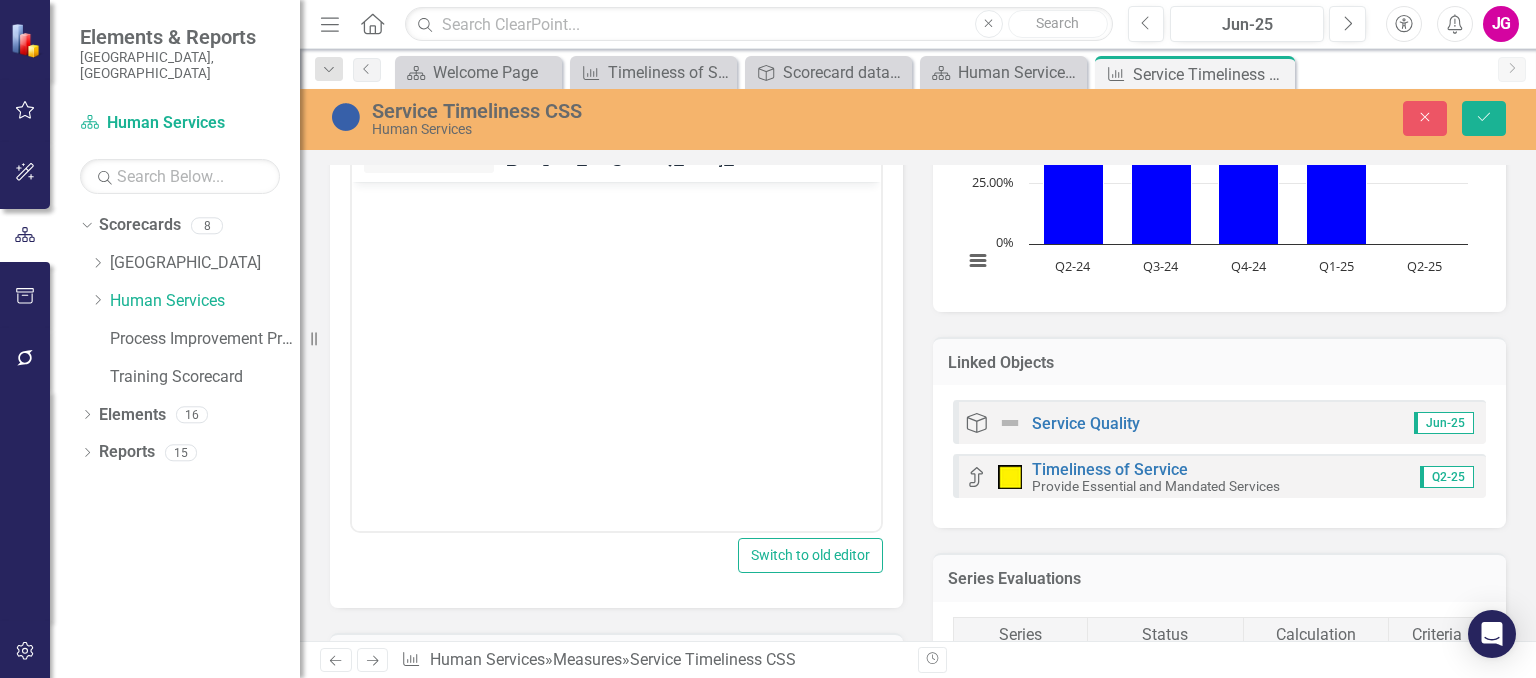 scroll, scrollTop: 639, scrollLeft: 0, axis: vertical 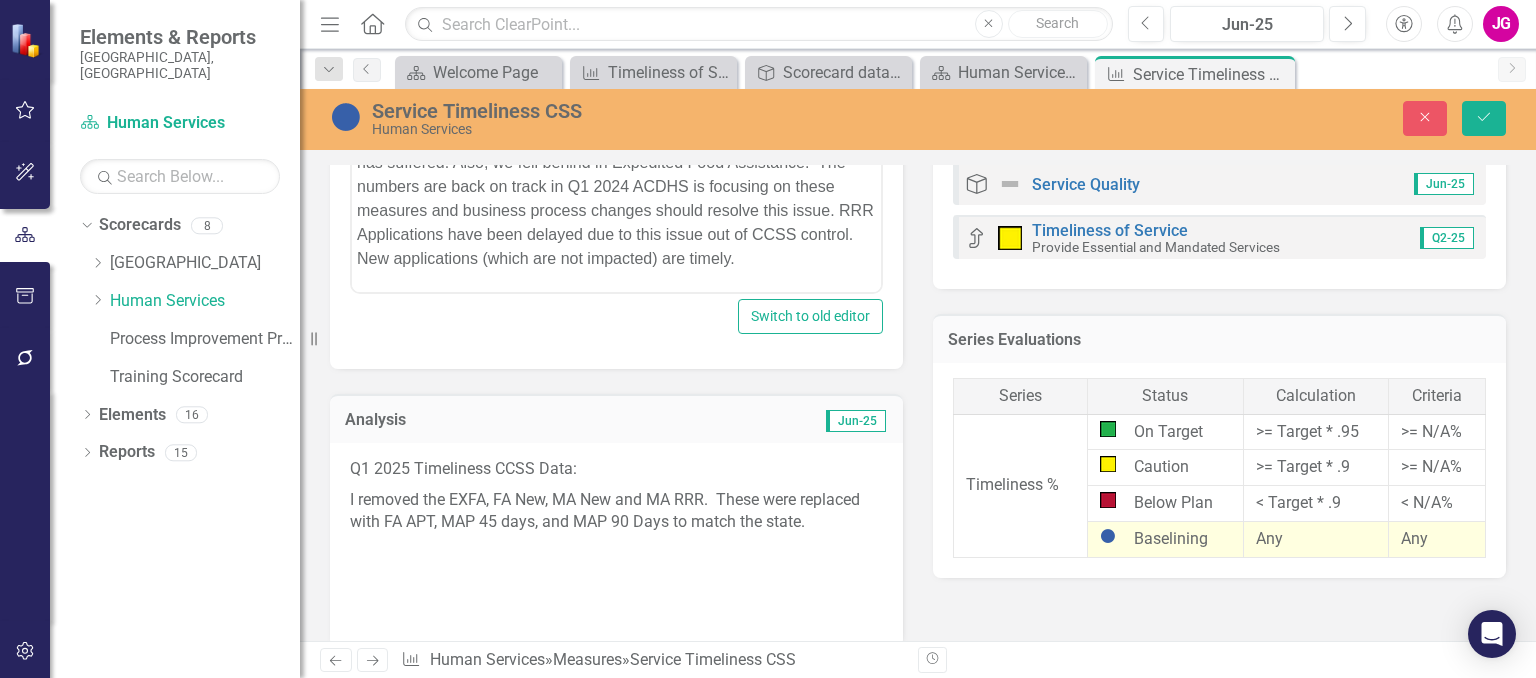 click on "Q1 2025 Timeliness CCSS Data:" at bounding box center (616, 471) 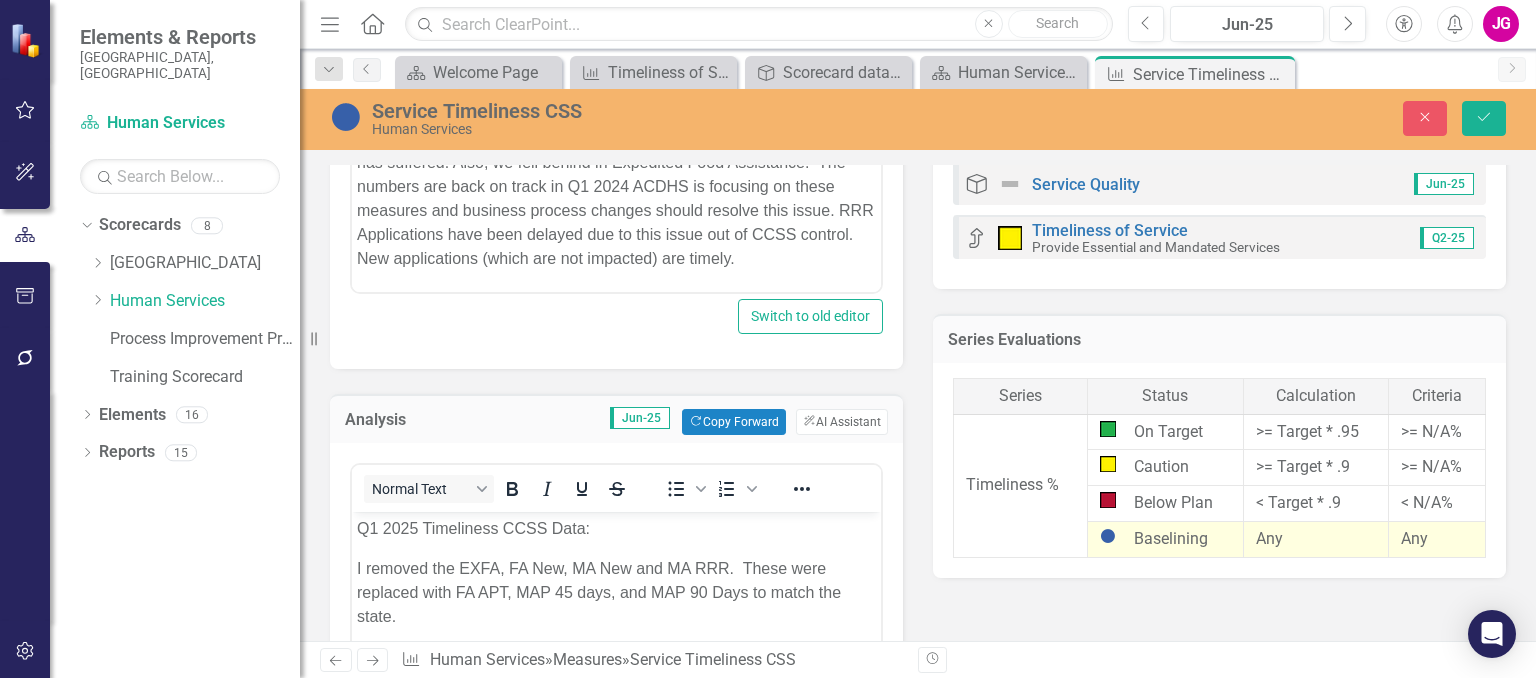 scroll, scrollTop: 0, scrollLeft: 0, axis: both 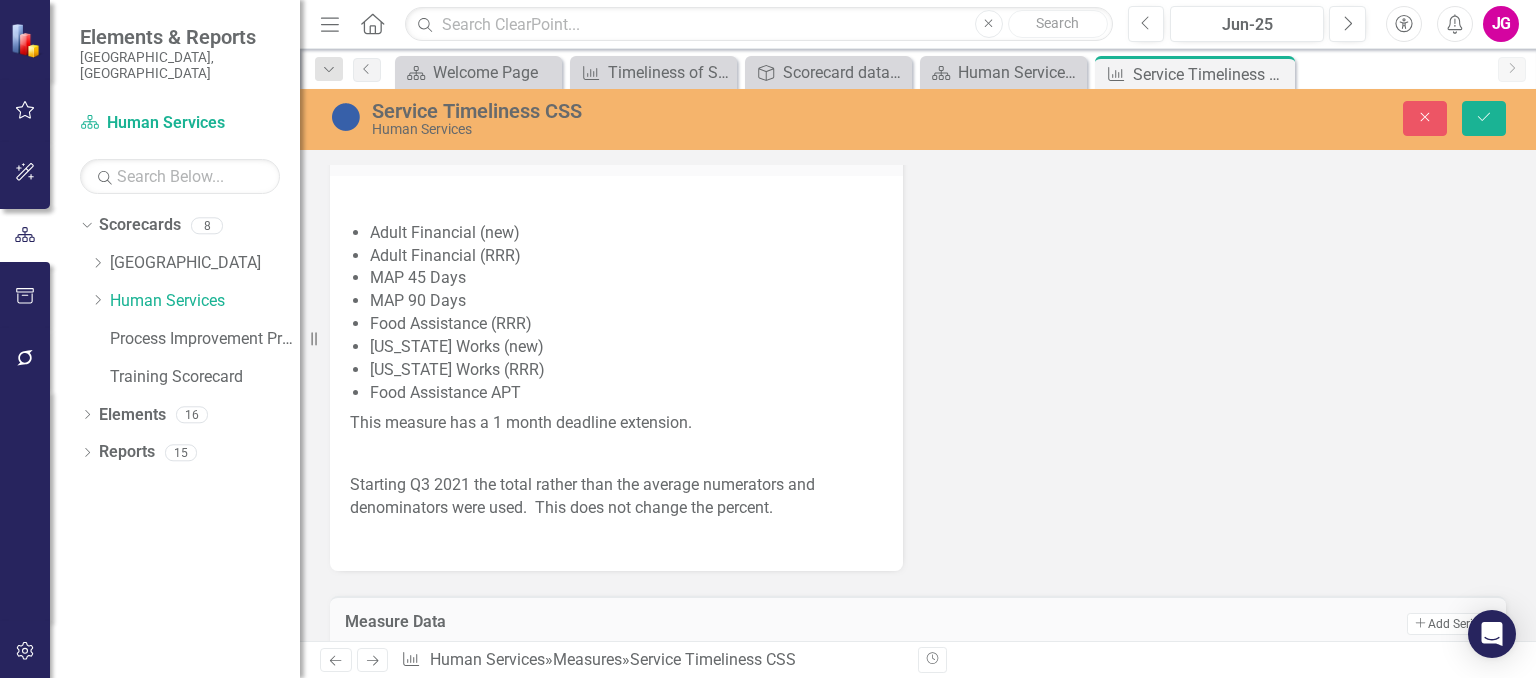 drag, startPoint x: 358, startPoint y: -312, endPoint x: 902, endPoint y: 207, distance: 751.86237 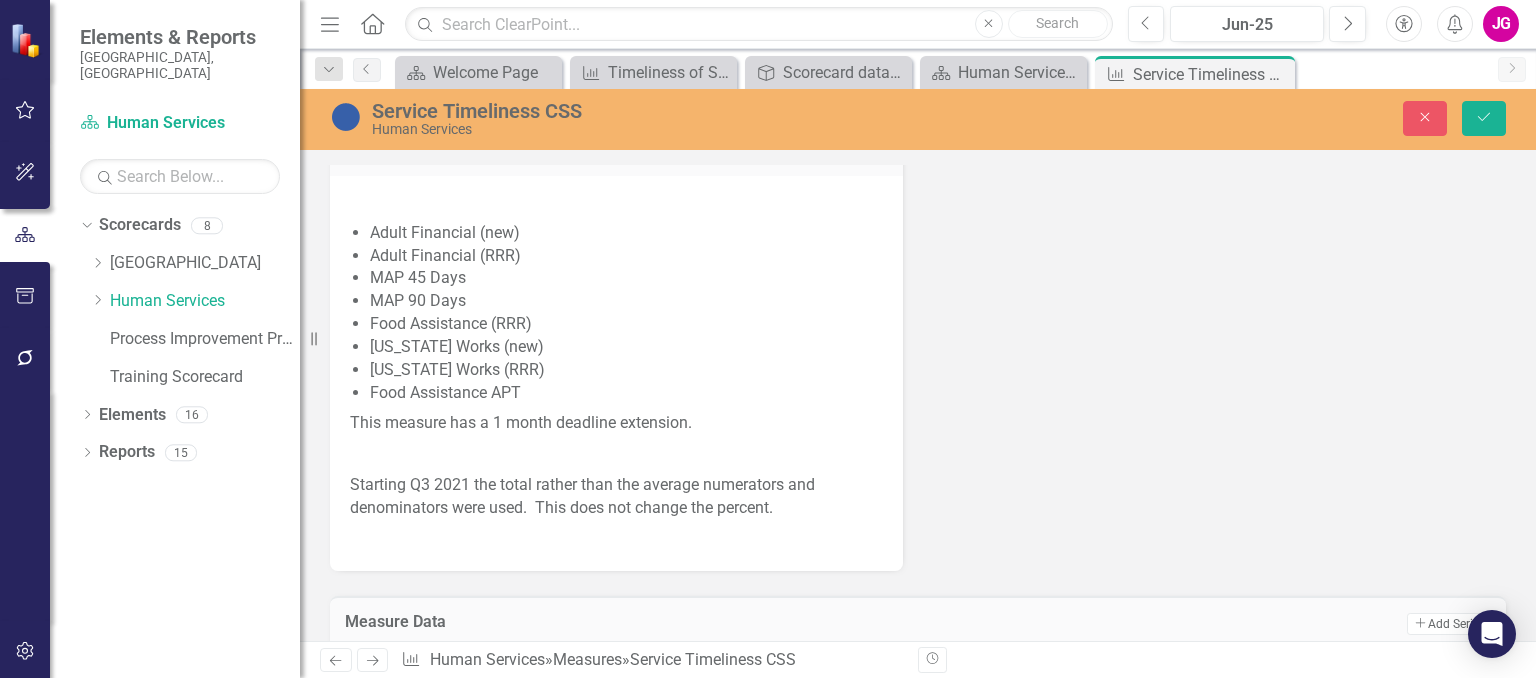 click on "Q1 2025 Timeliness CCSS Data: I removed the EXFA, FA New, MA New and MA RRR.  These were replaced with FA APT, MAP 45 days, and MAP 90 Days to match the state." at bounding box center [616, -173] 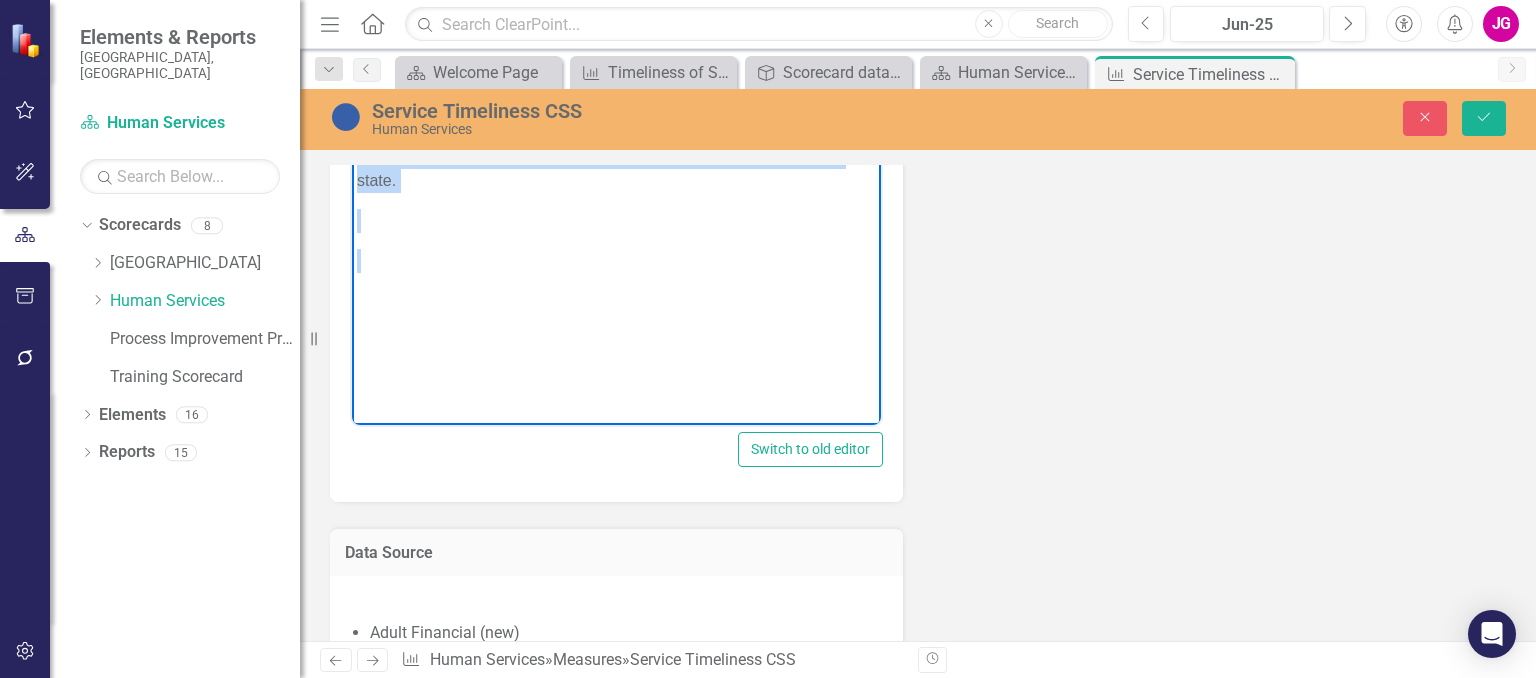 scroll, scrollTop: 675, scrollLeft: 0, axis: vertical 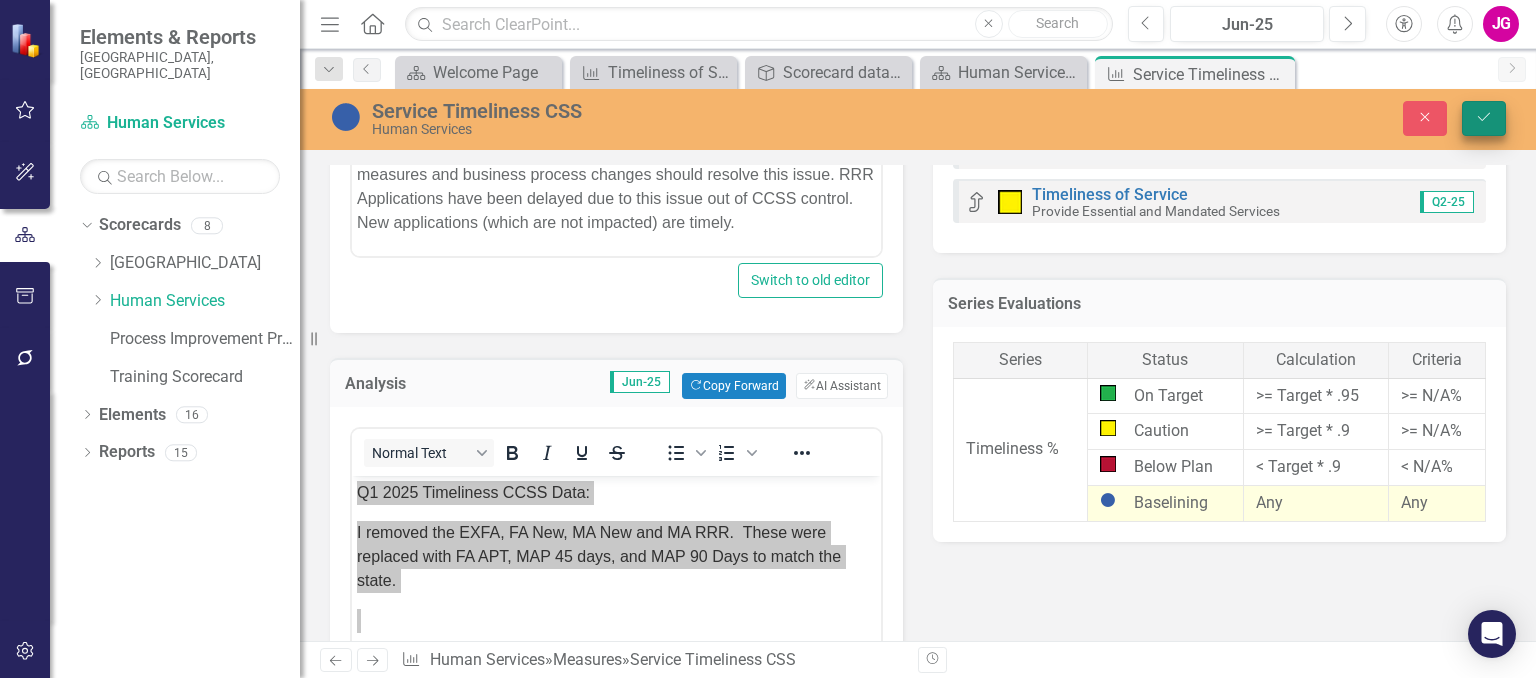 drag, startPoint x: 1476, startPoint y: 113, endPoint x: 102, endPoint y: 26, distance: 1376.7516 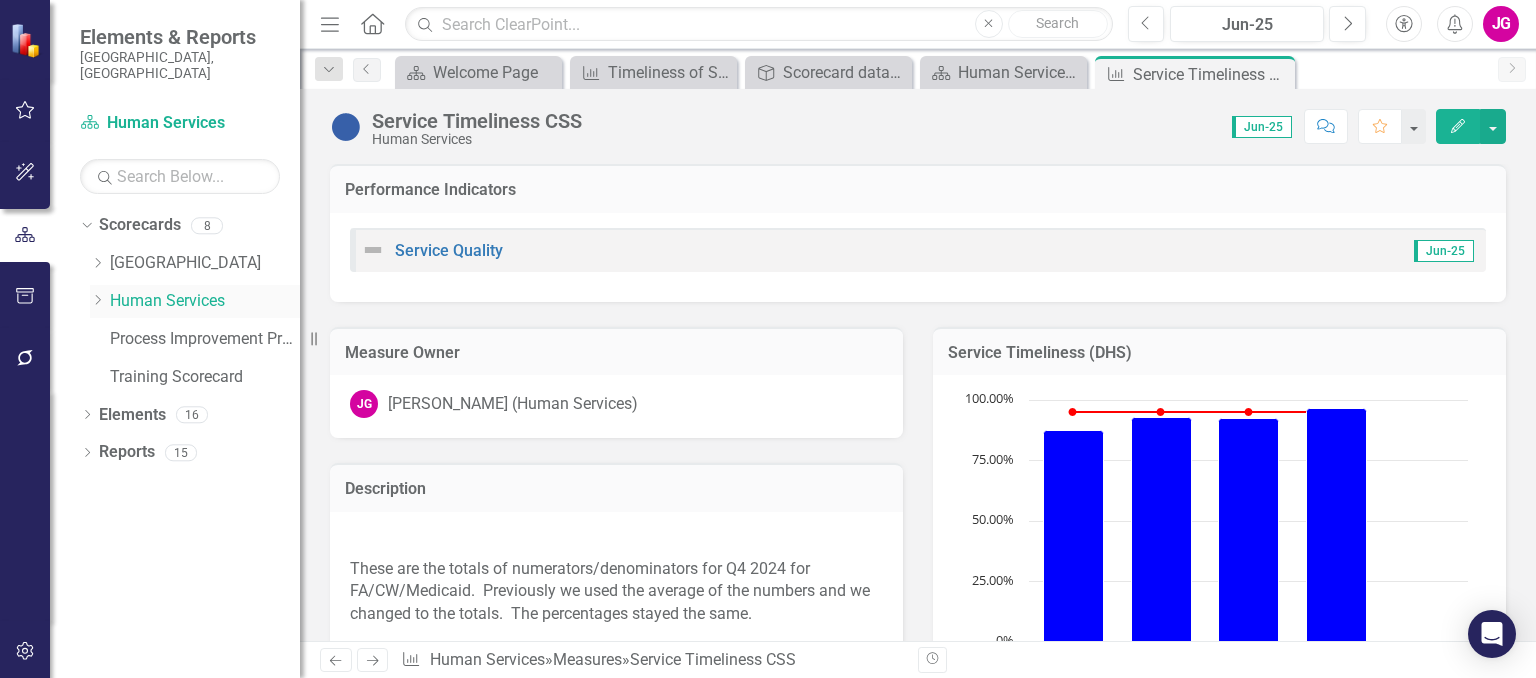 click on "Human Services" at bounding box center [205, 301] 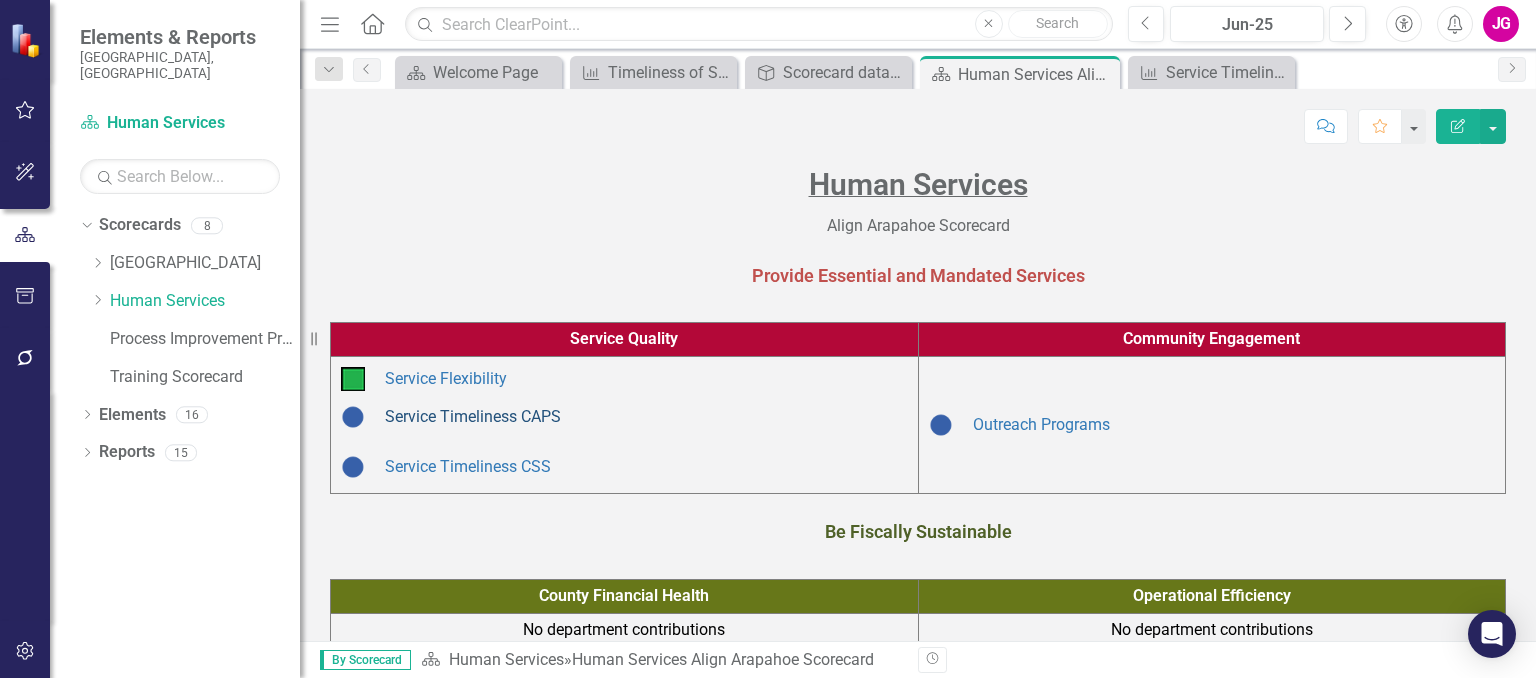 click on "Service Timeliness CAPS" at bounding box center [473, 416] 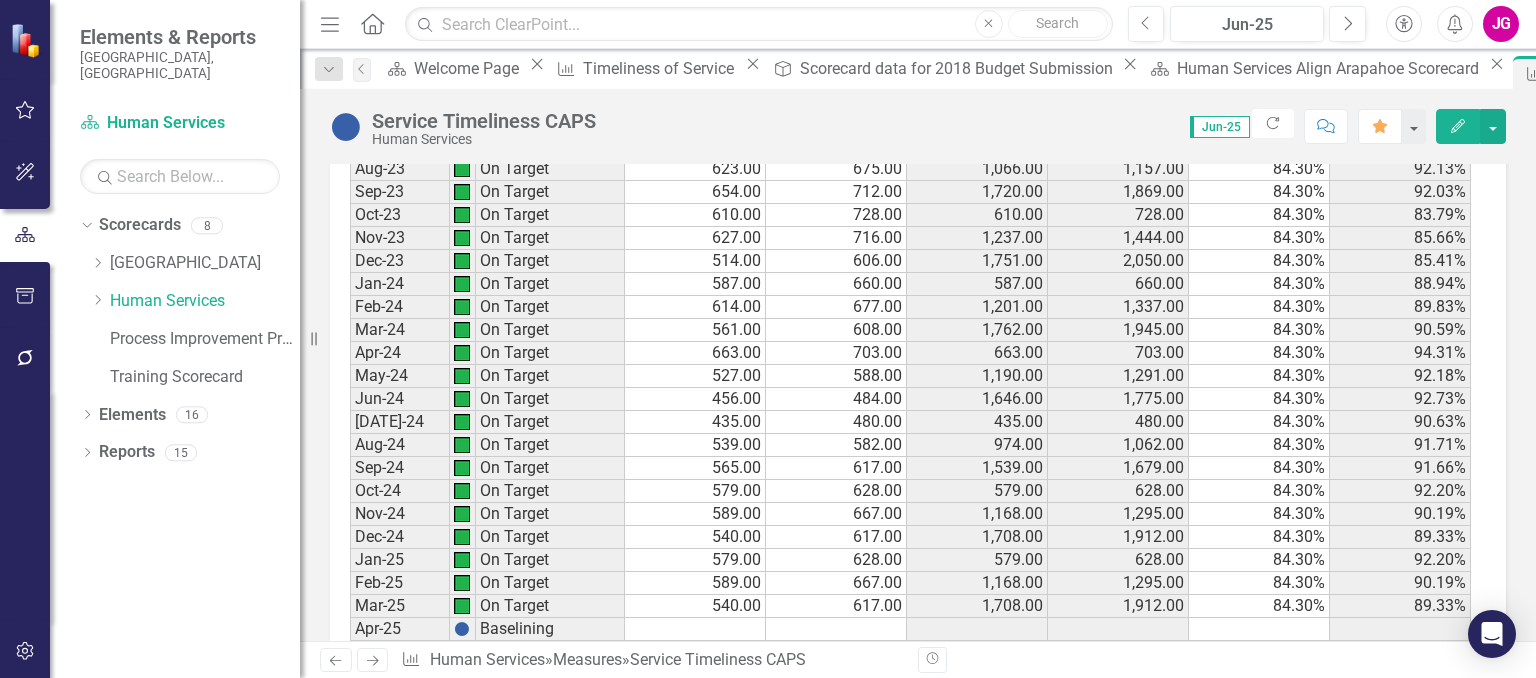 scroll, scrollTop: 2100, scrollLeft: 0, axis: vertical 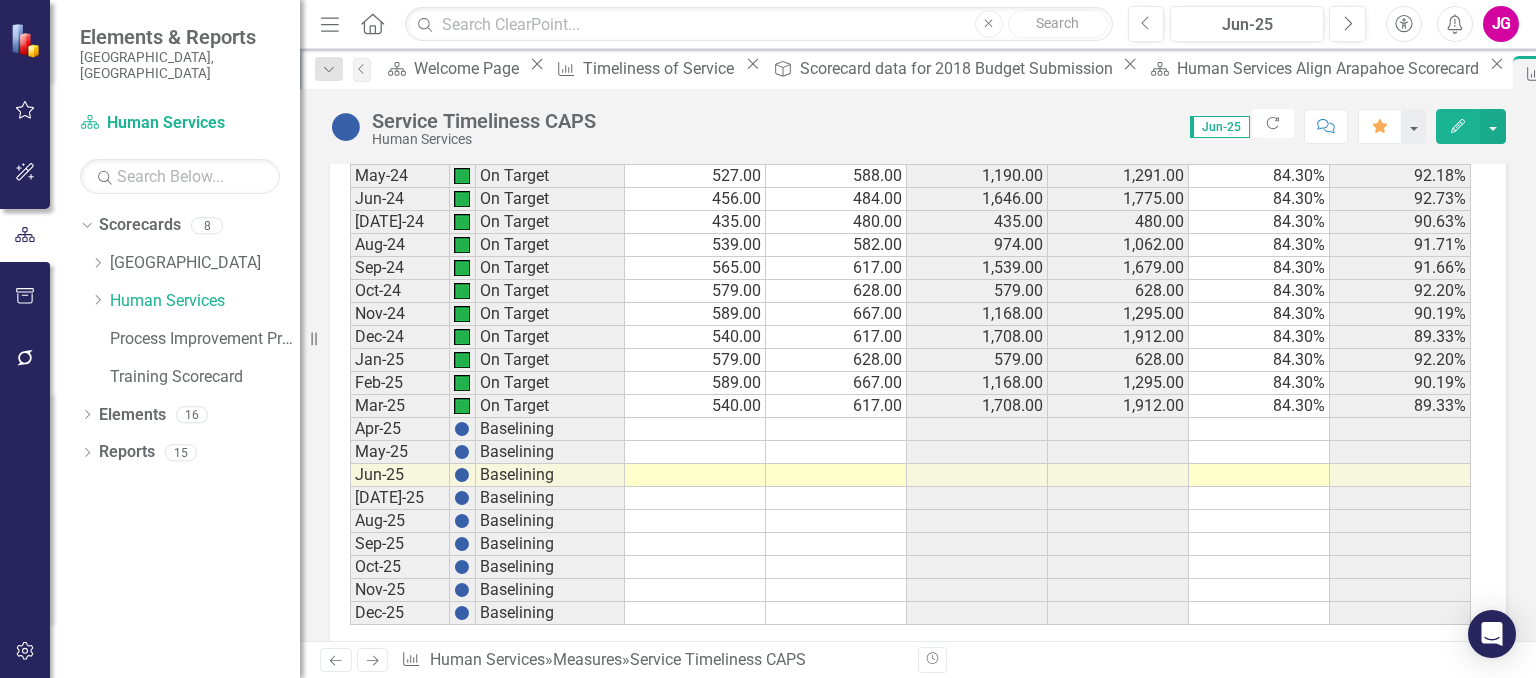 click at bounding box center [695, 429] 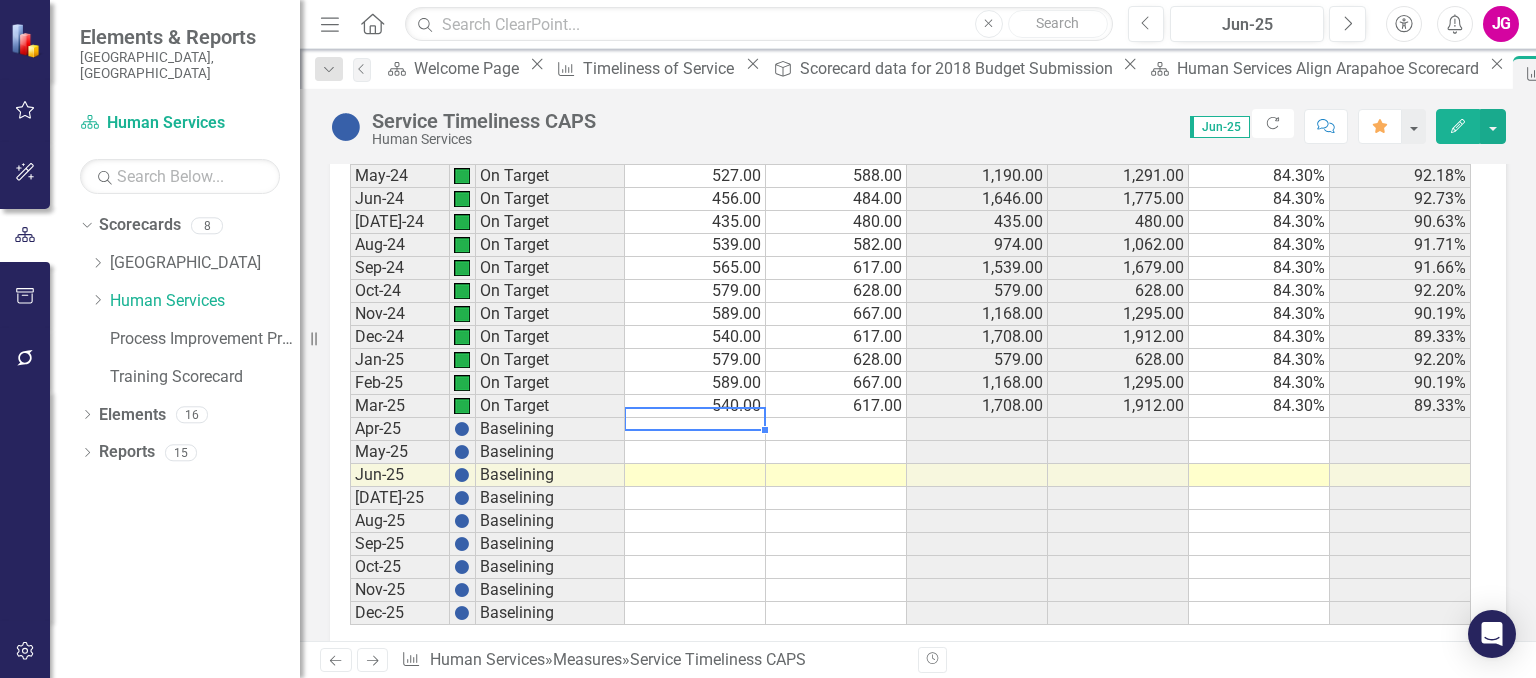 click on "579.00" at bounding box center (695, 360) 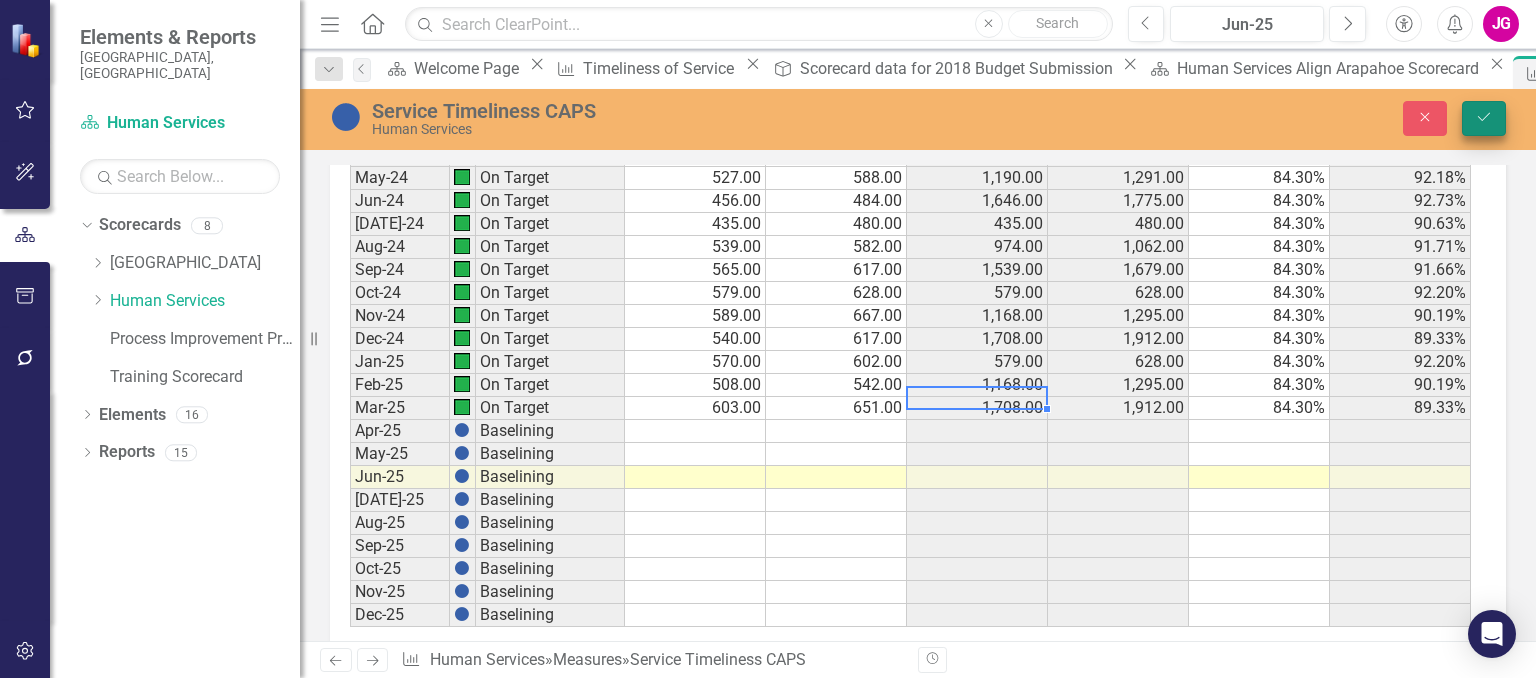 type on "651" 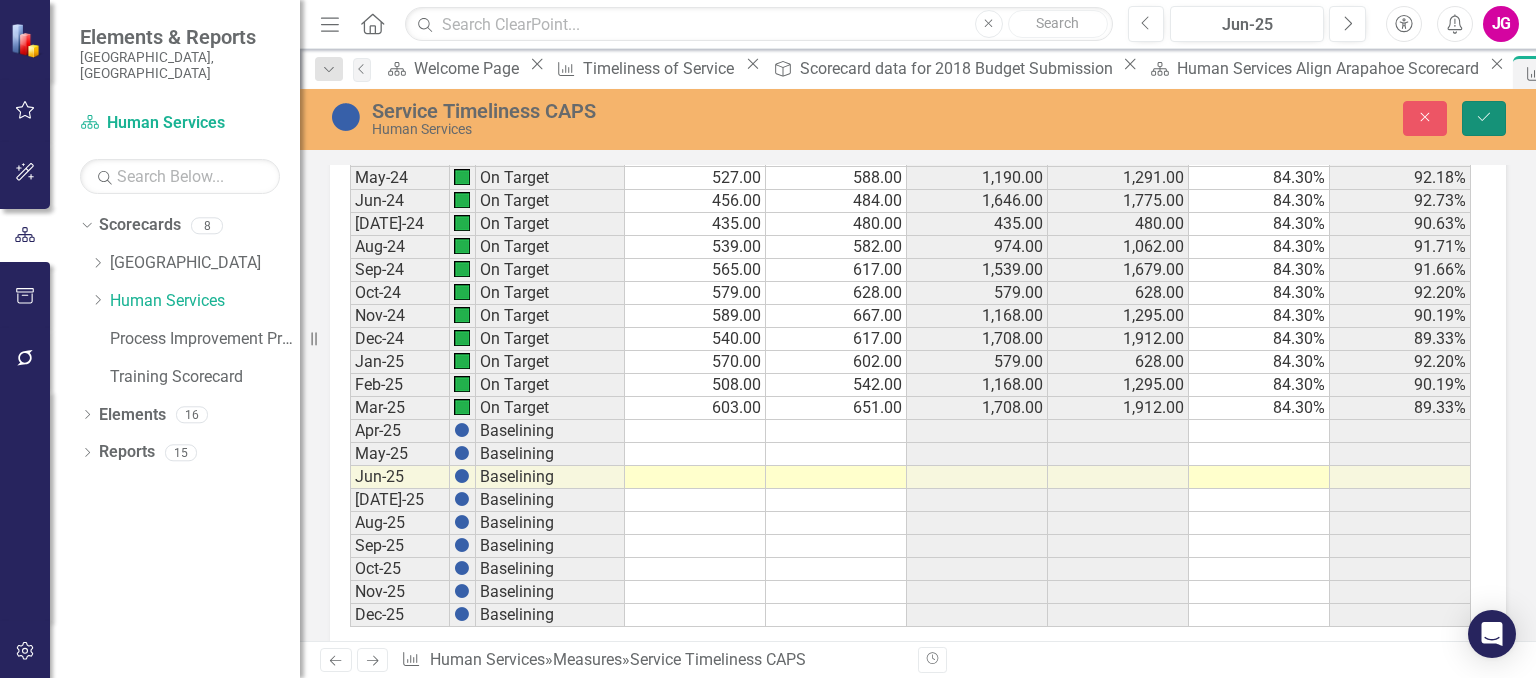 click on "Save" at bounding box center [1484, 118] 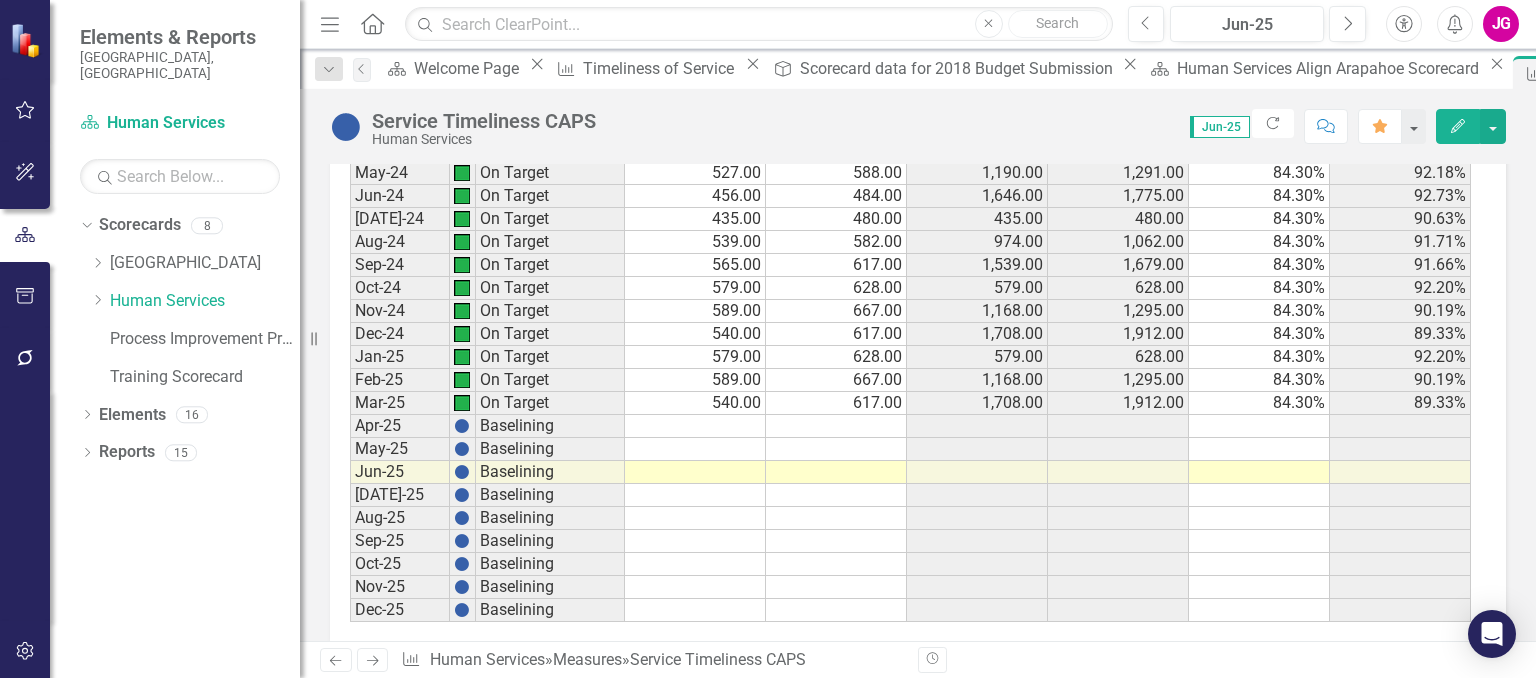 scroll, scrollTop: 2129, scrollLeft: 0, axis: vertical 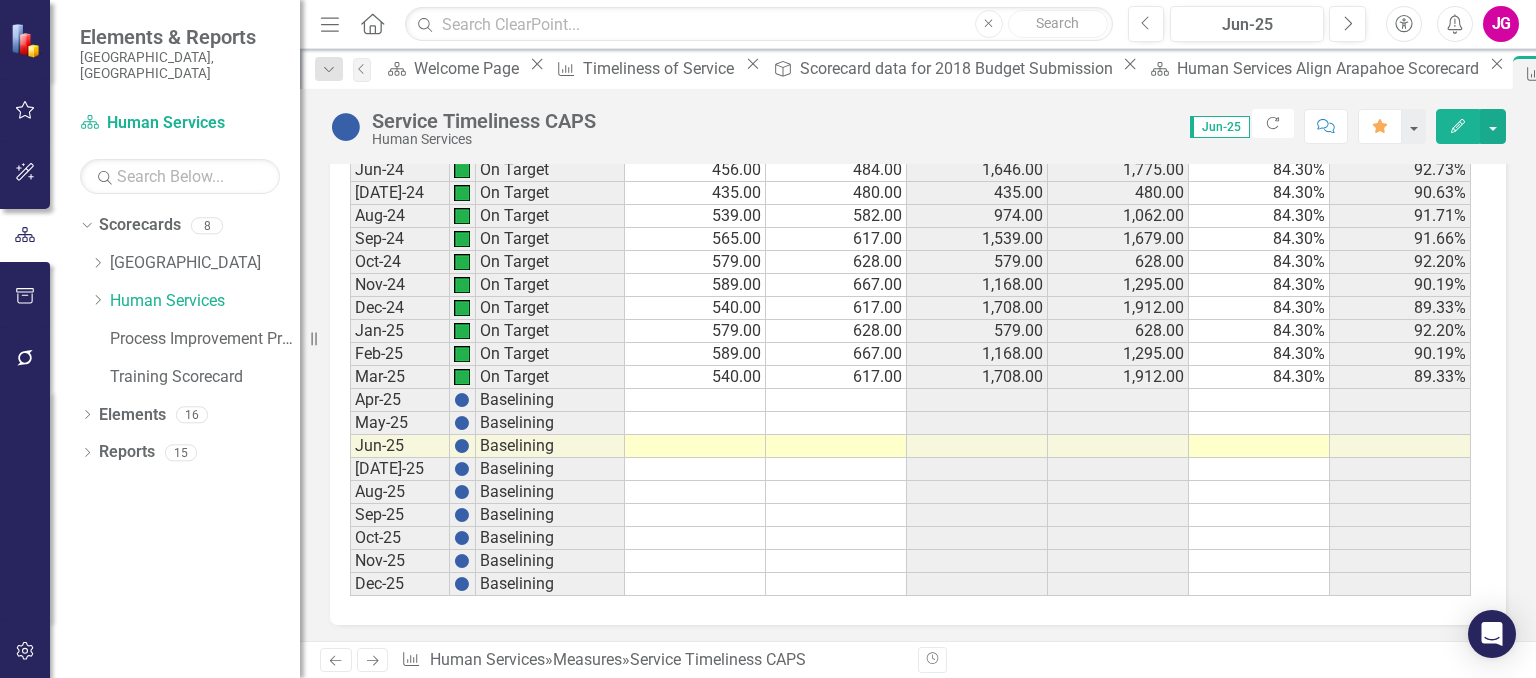 click on "579.00" at bounding box center [695, 331] 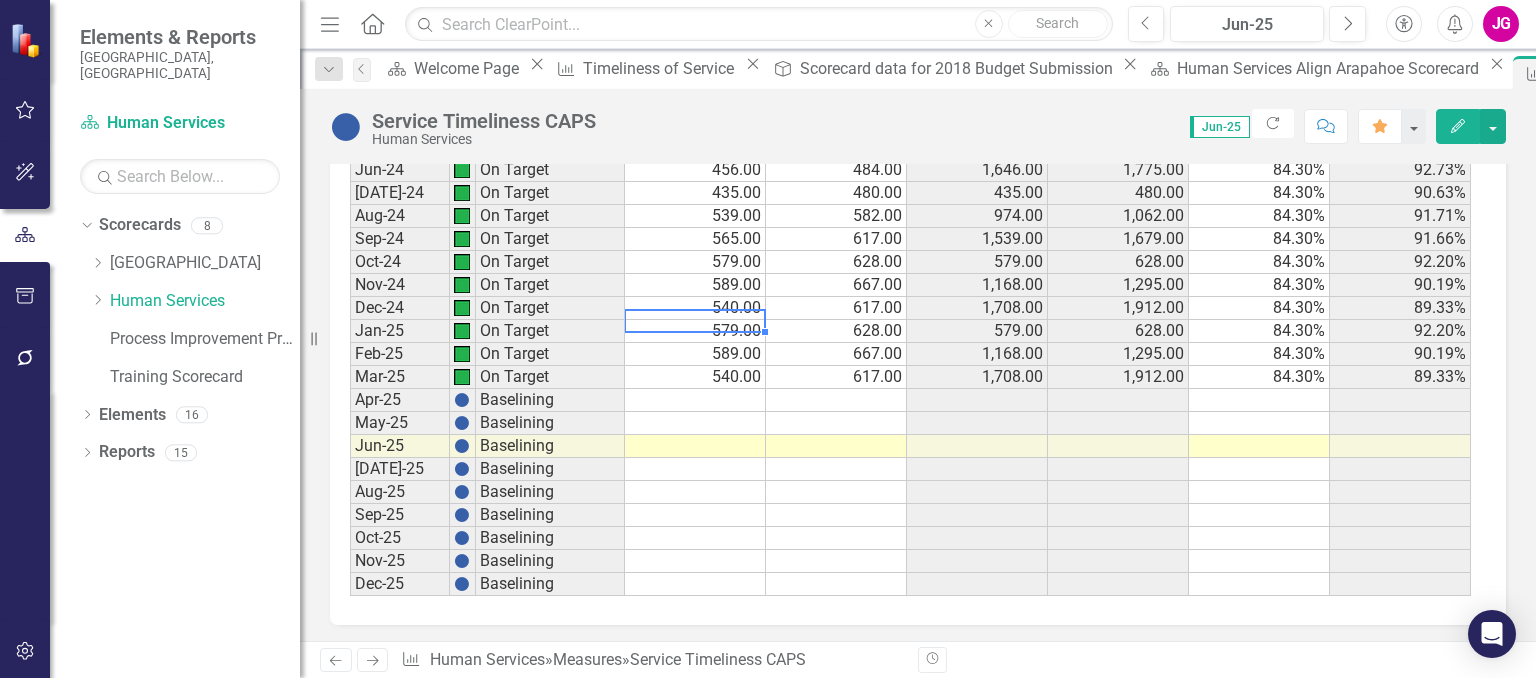 click on "579.00" at bounding box center [695, 331] 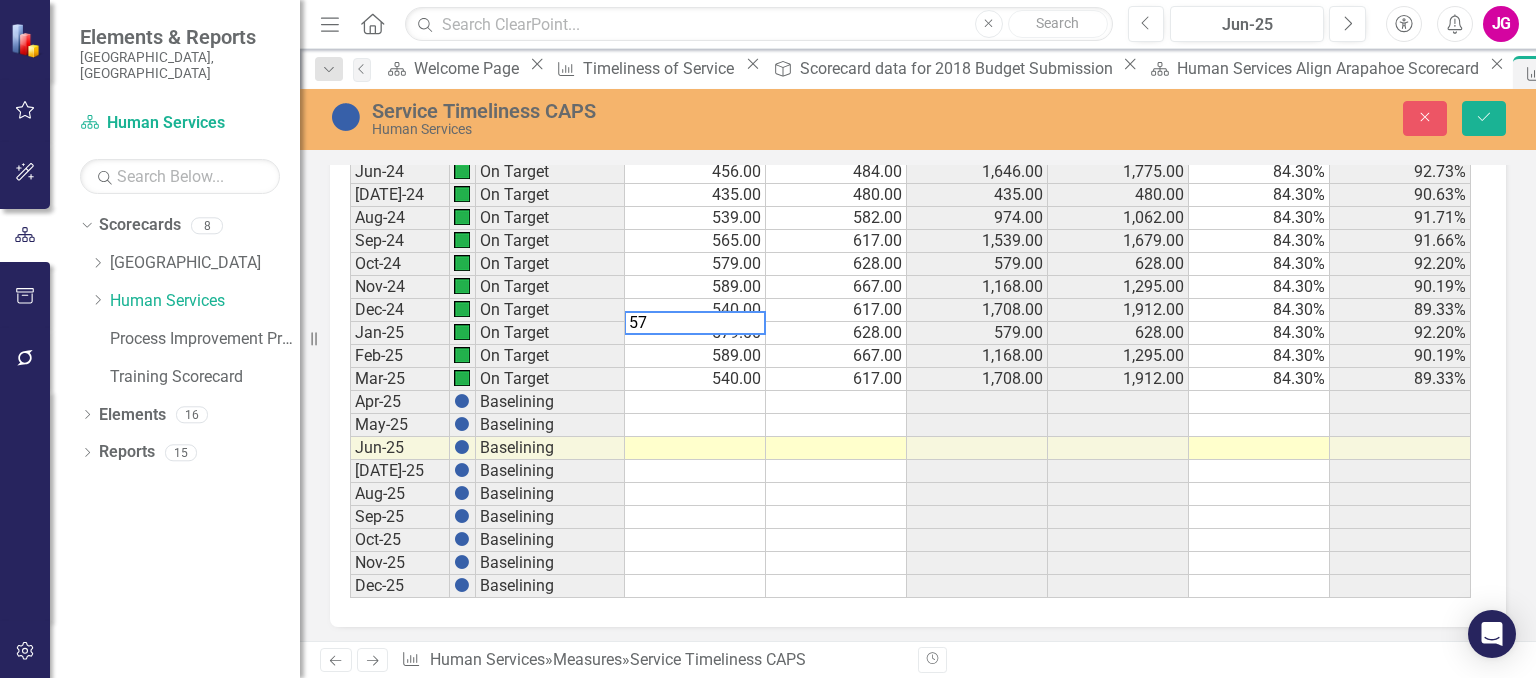 type on "5" 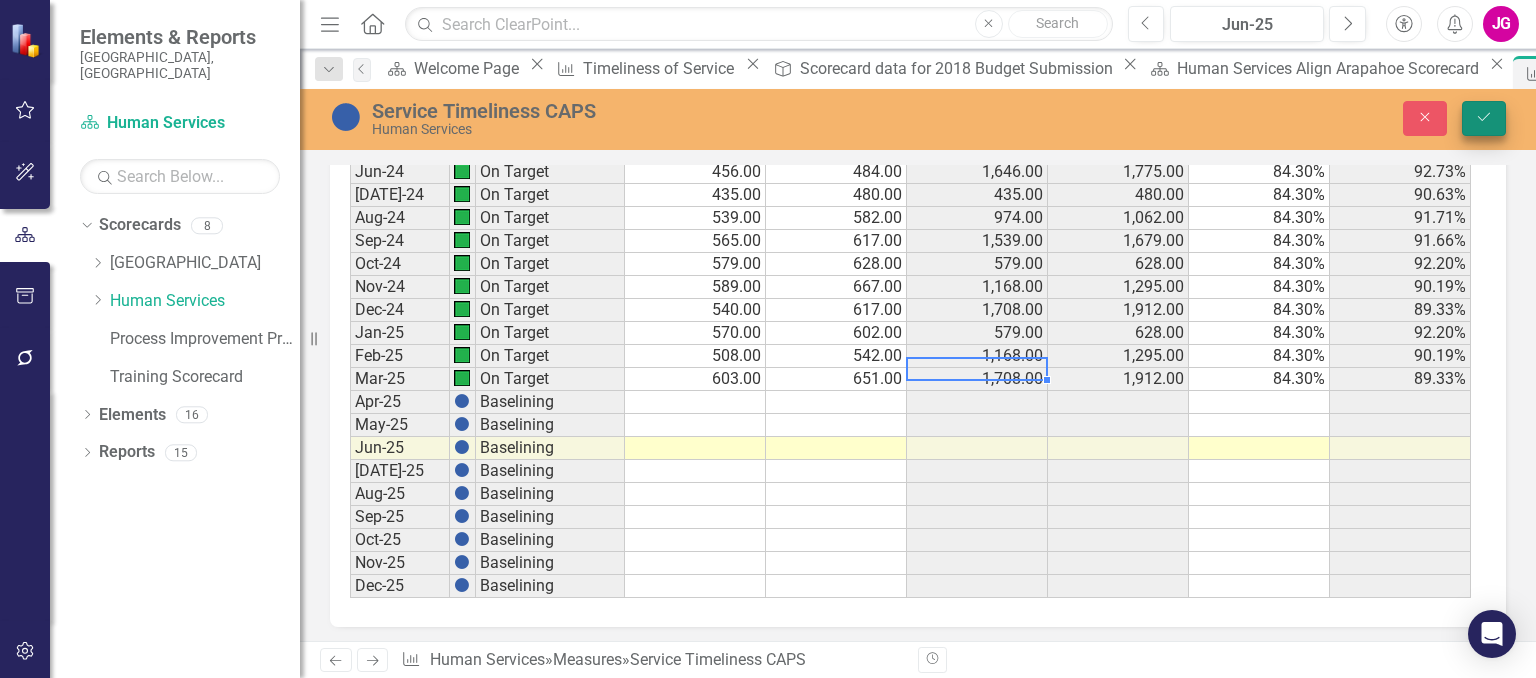 type on "651" 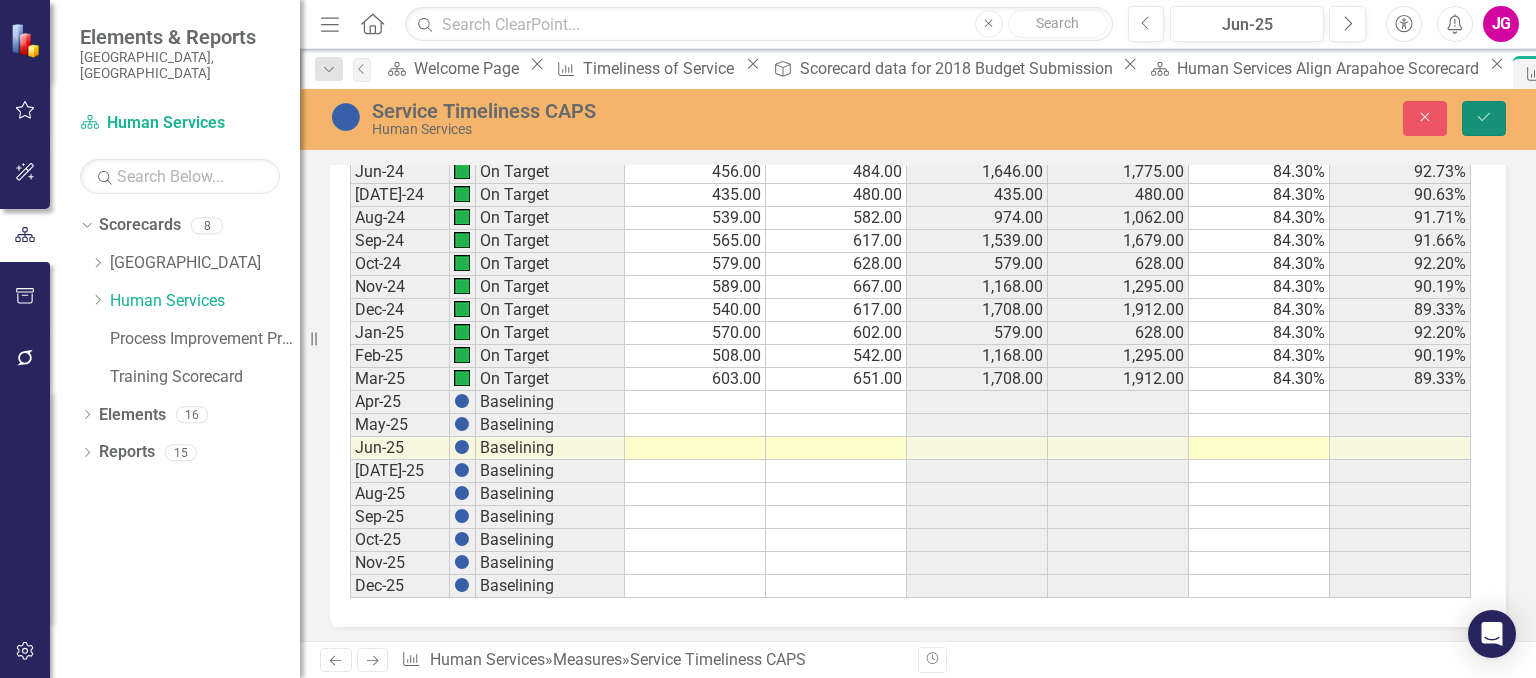 click on "Save" at bounding box center (1484, 118) 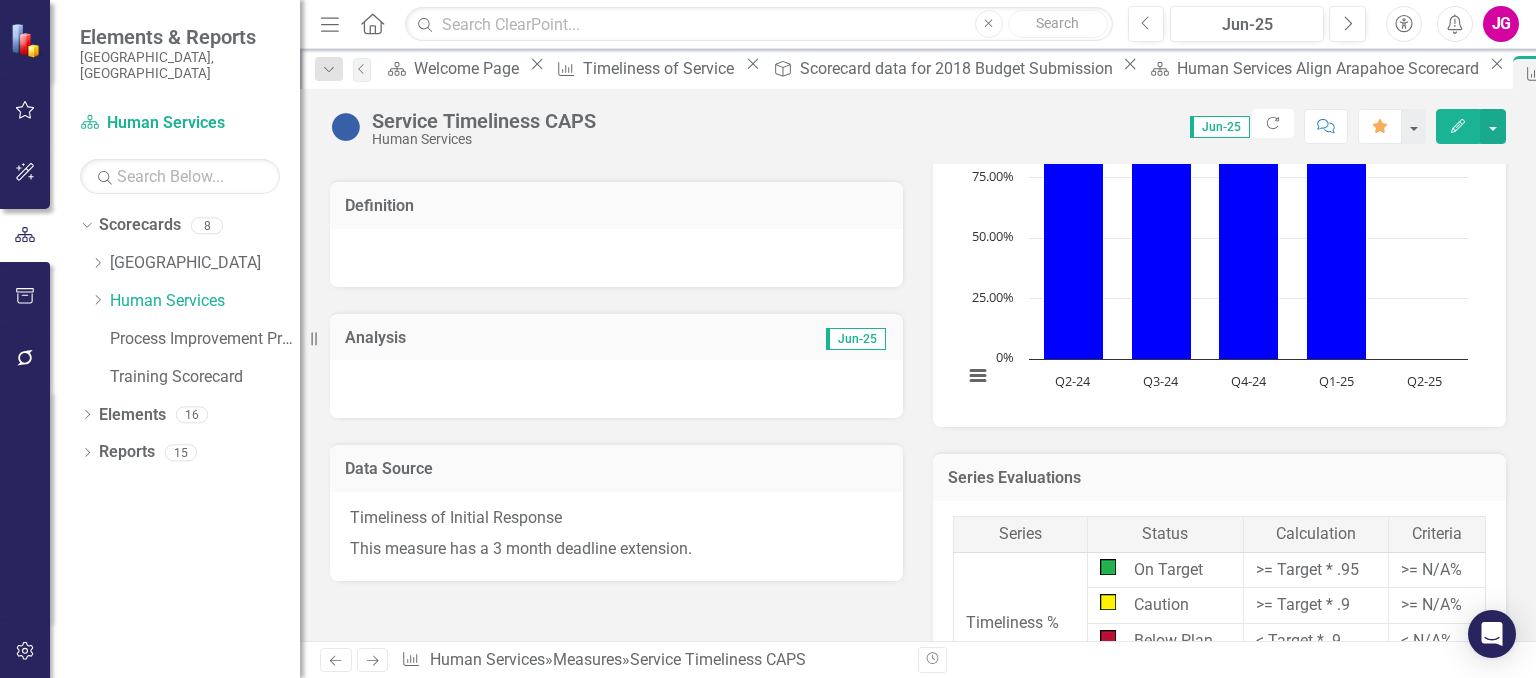 scroll, scrollTop: 100, scrollLeft: 0, axis: vertical 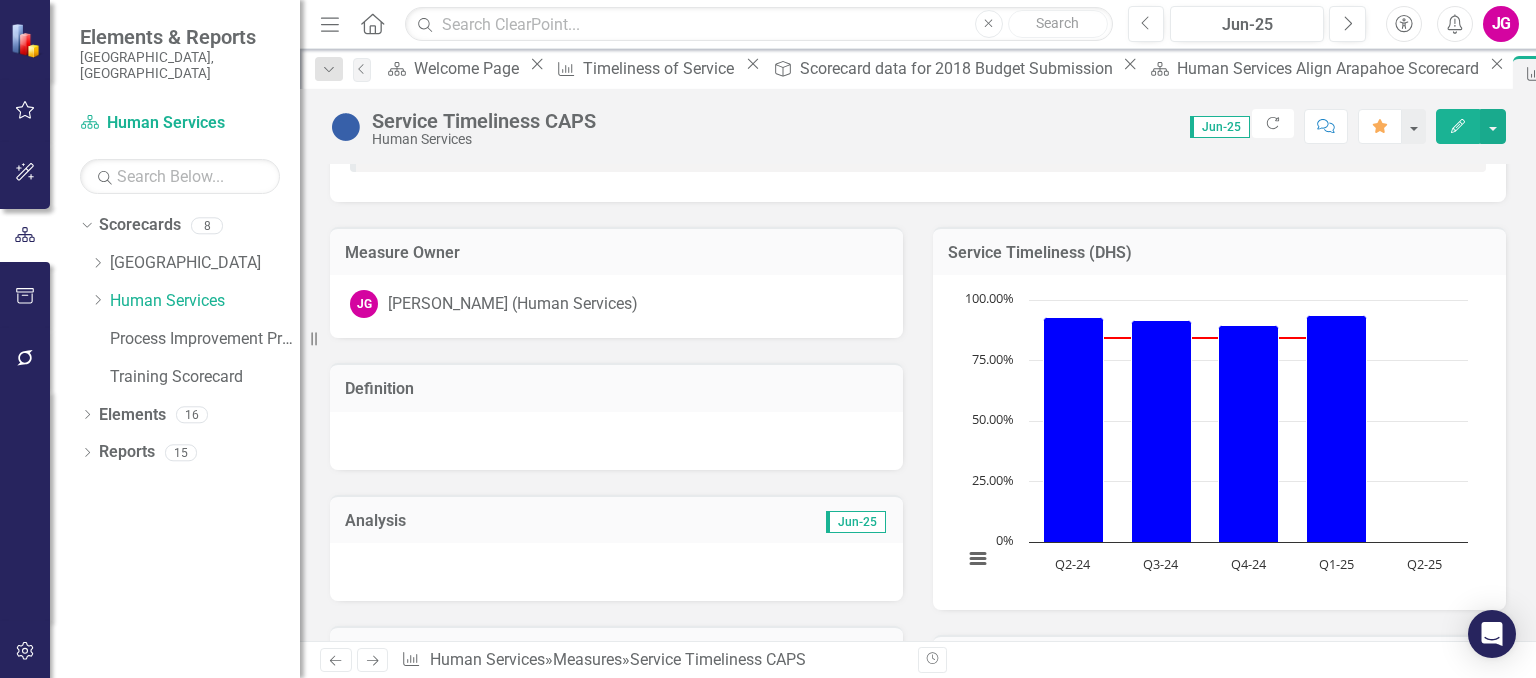 click at bounding box center (616, 572) 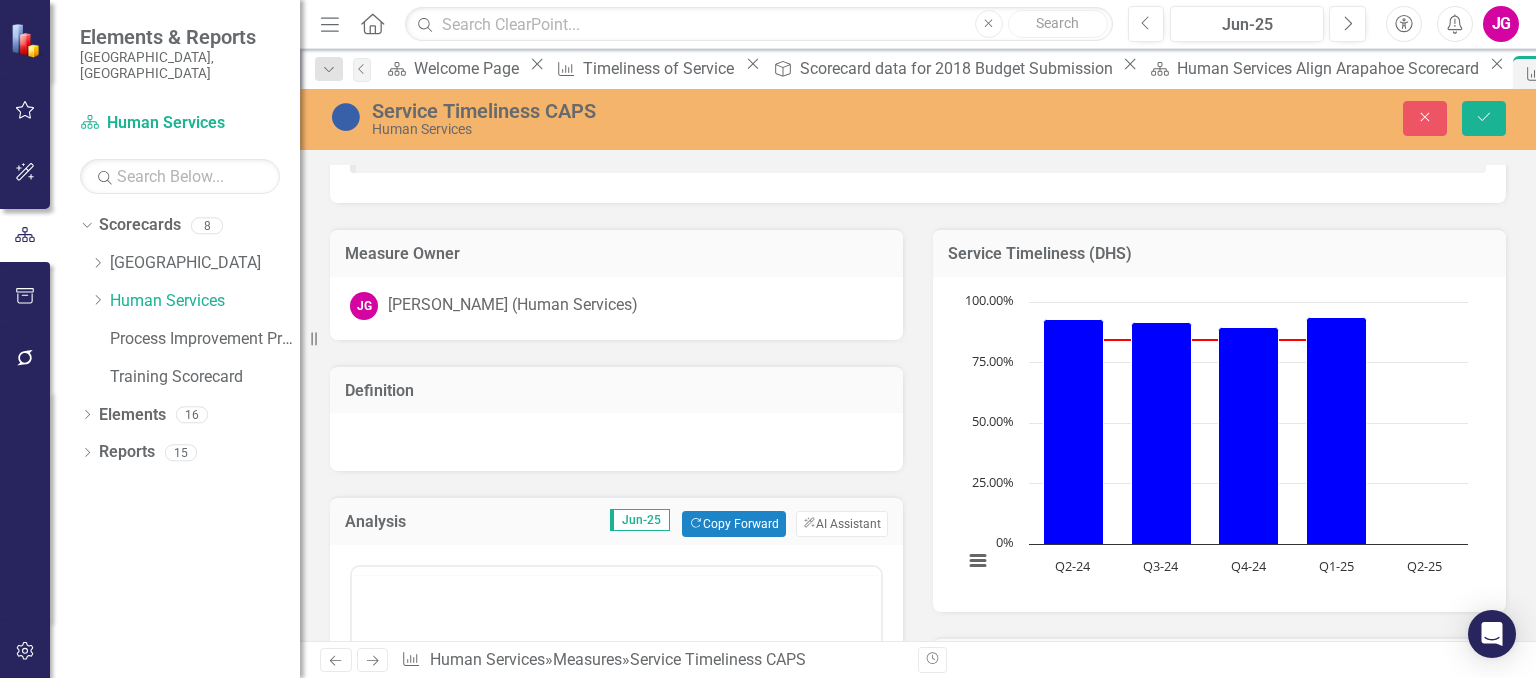 scroll, scrollTop: 0, scrollLeft: 0, axis: both 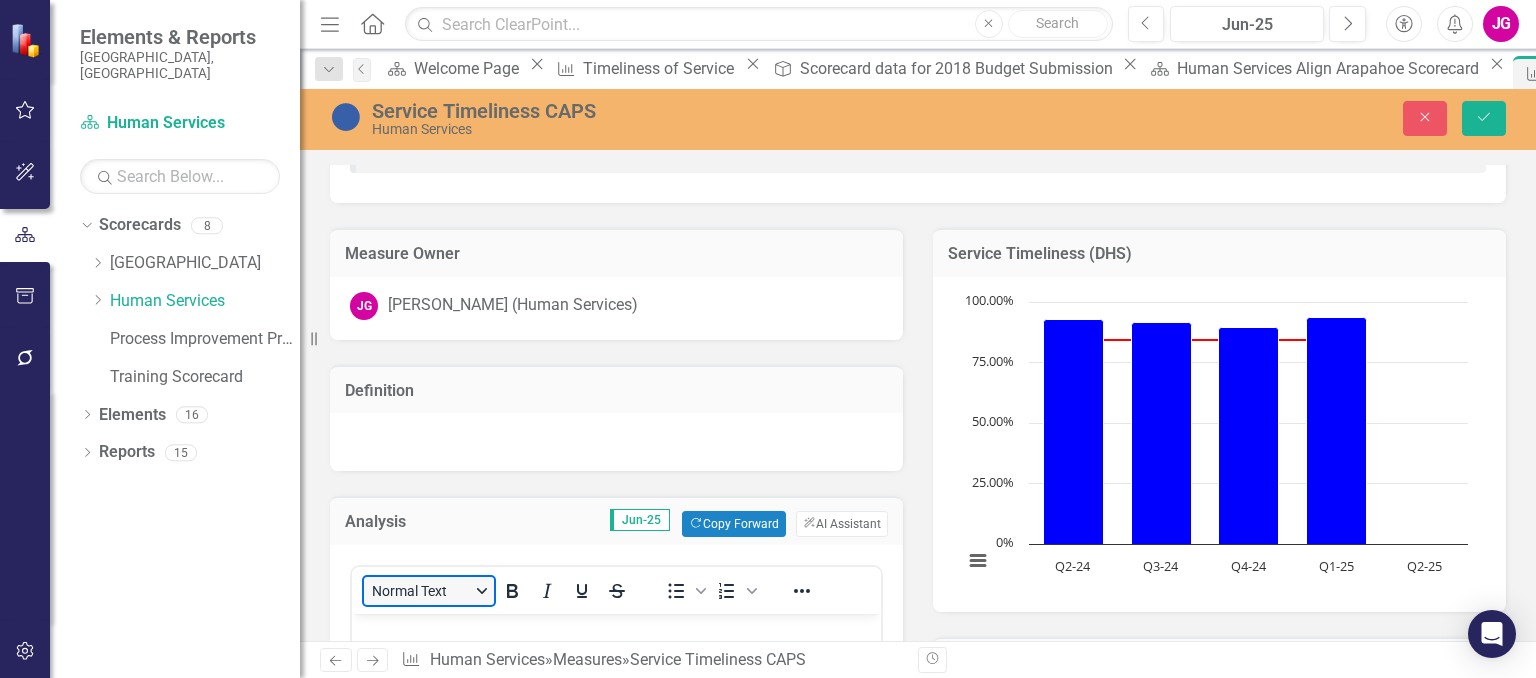 click on "Normal Text" at bounding box center [429, 591] 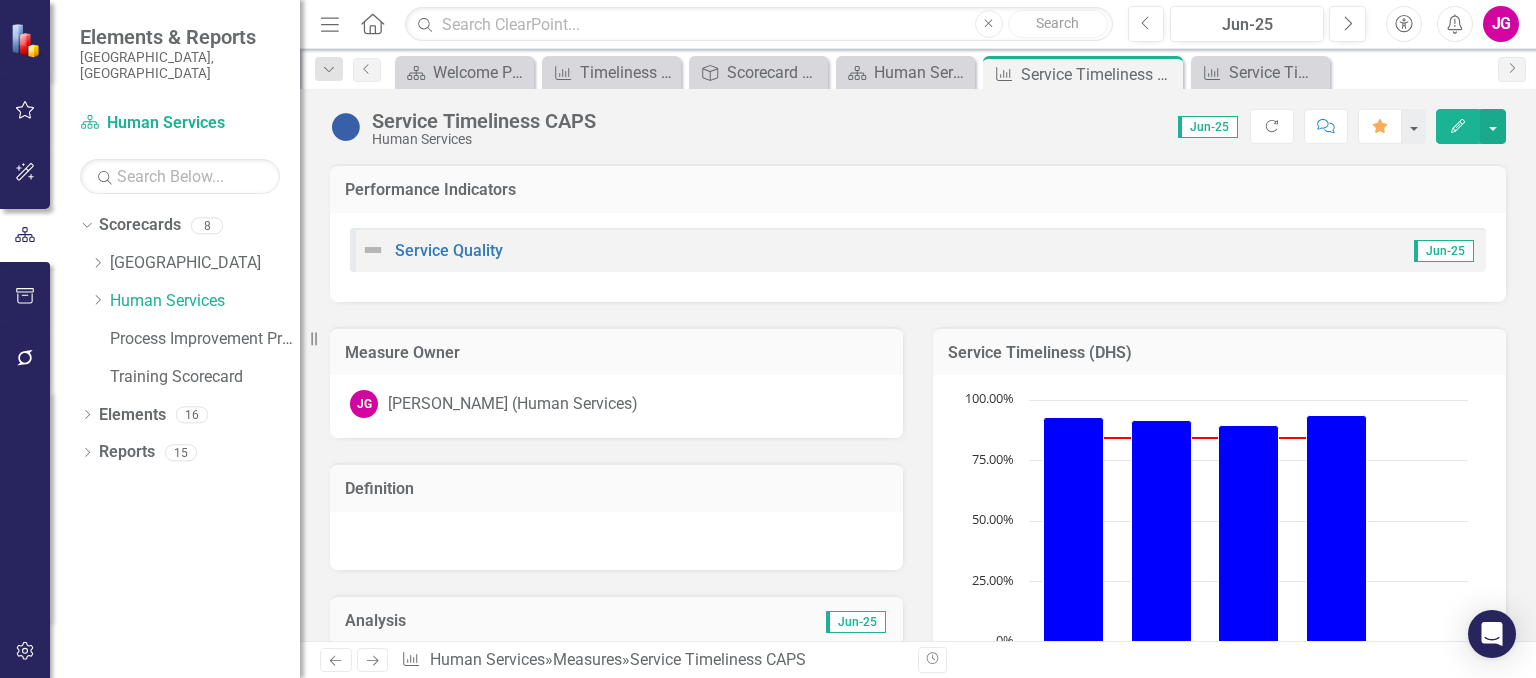 scroll, scrollTop: 0, scrollLeft: 0, axis: both 